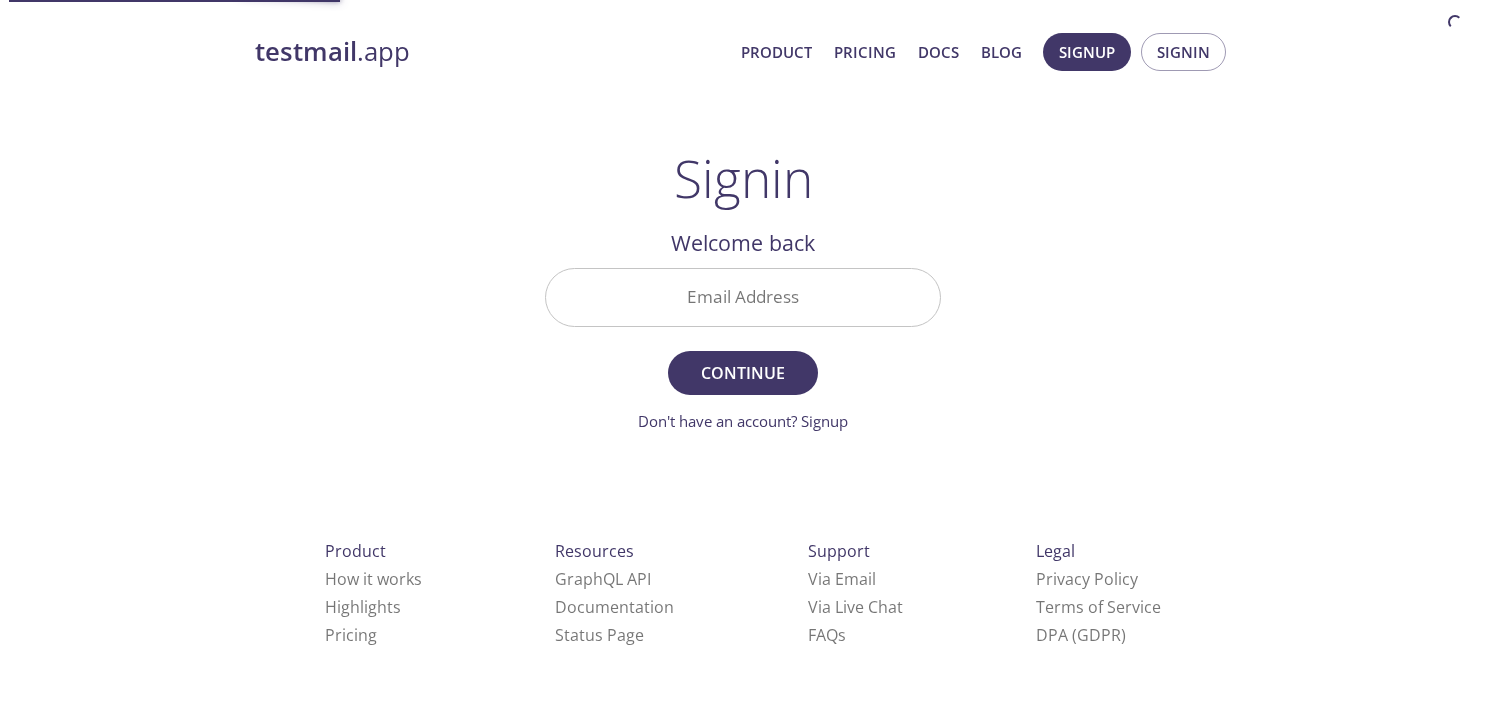 scroll, scrollTop: 0, scrollLeft: 0, axis: both 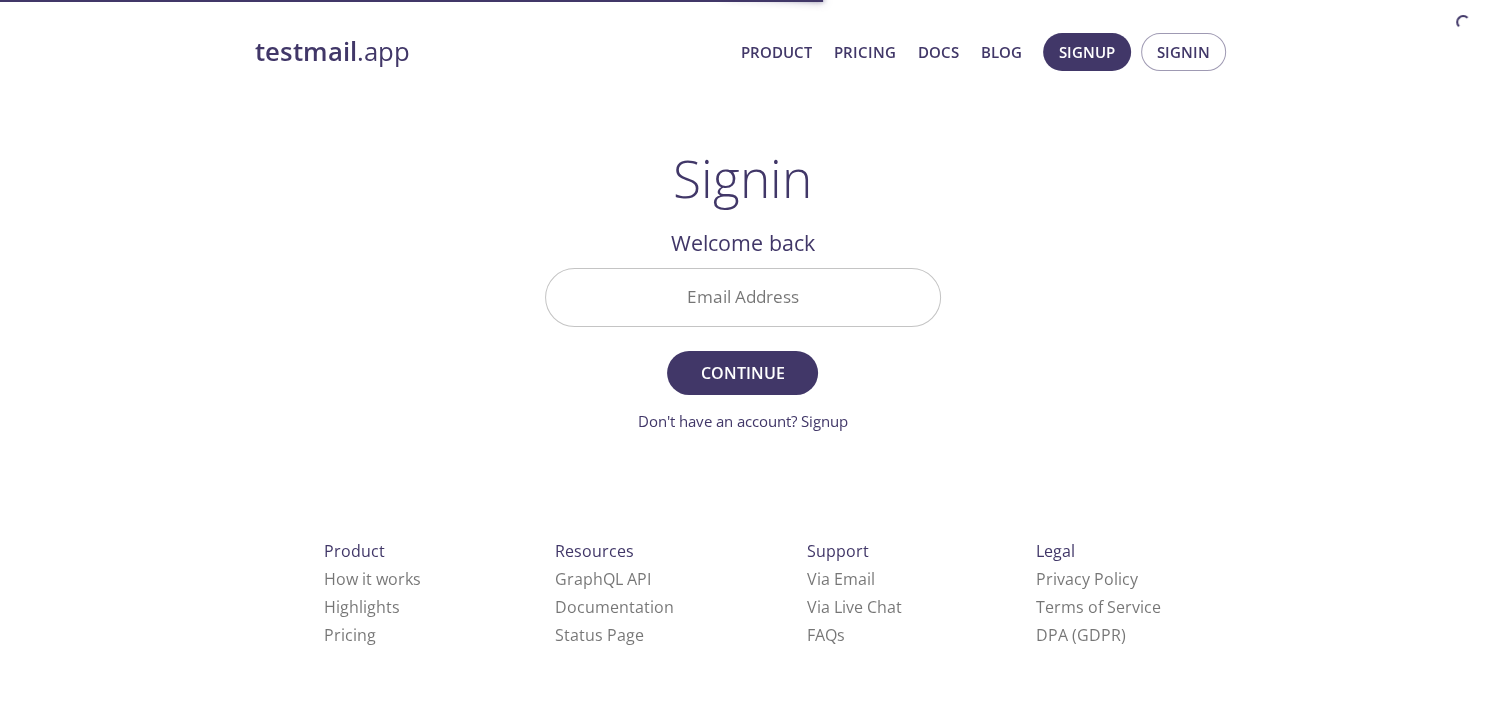 click on "Email Address" at bounding box center (743, 297) 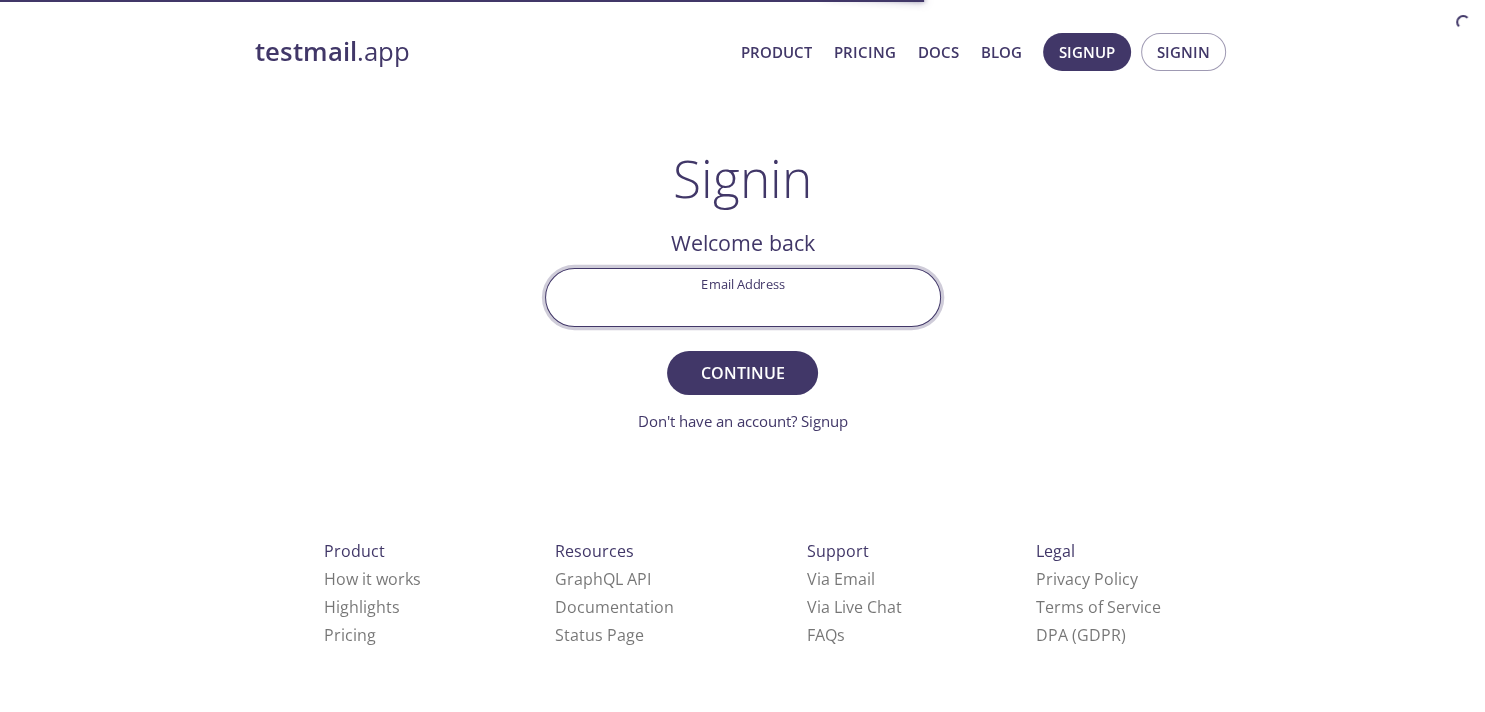 click on "Email Address" at bounding box center (743, 297) 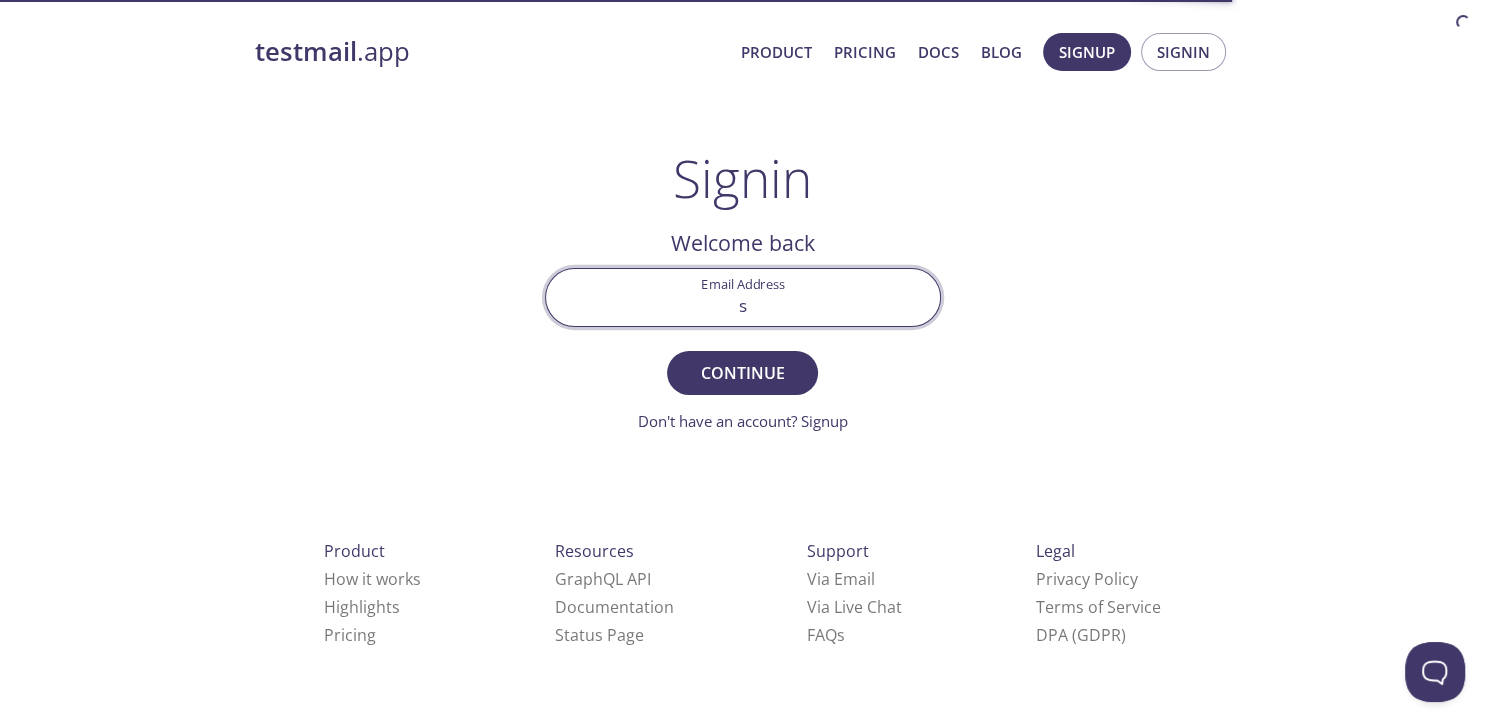 scroll, scrollTop: 0, scrollLeft: 0, axis: both 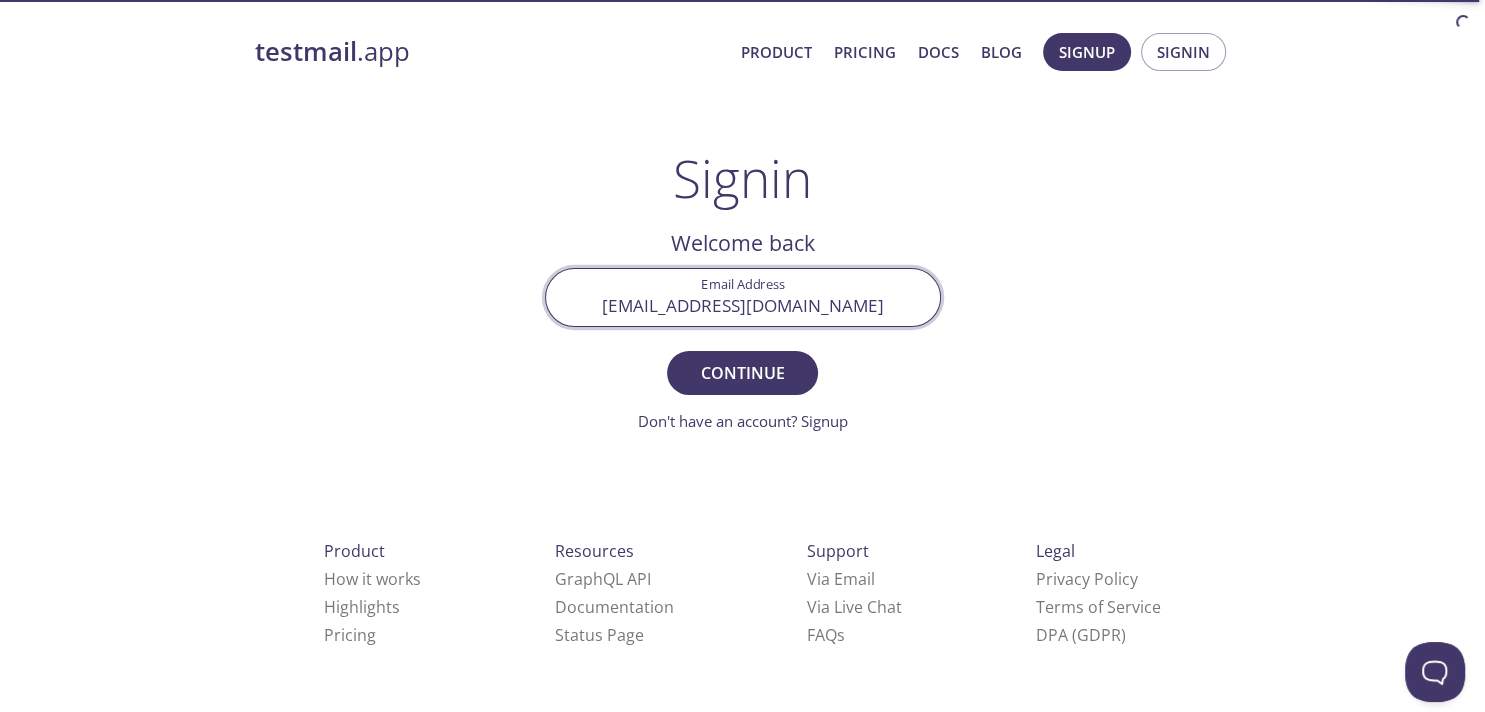 type on "[EMAIL_ADDRESS][DOMAIN_NAME]" 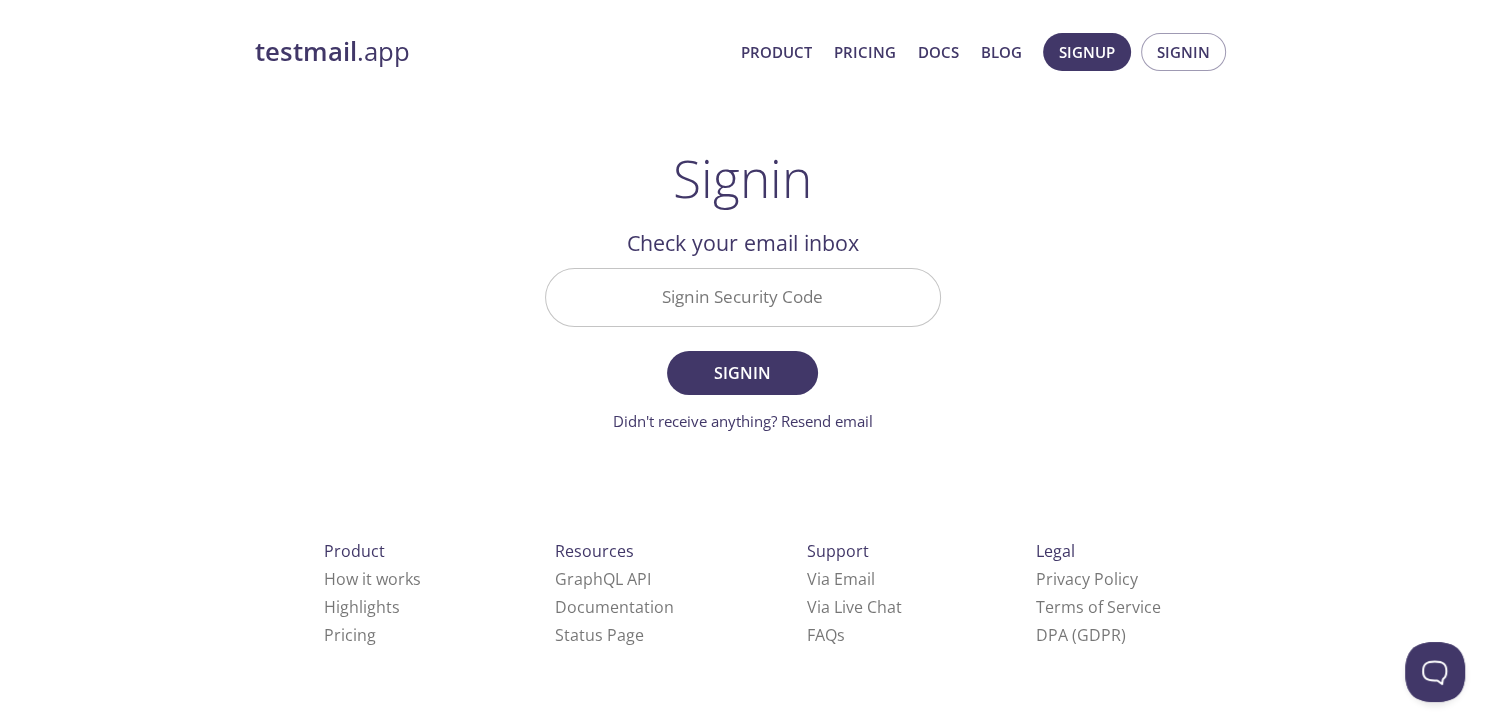 click on "Signin Security Code" at bounding box center (743, 297) 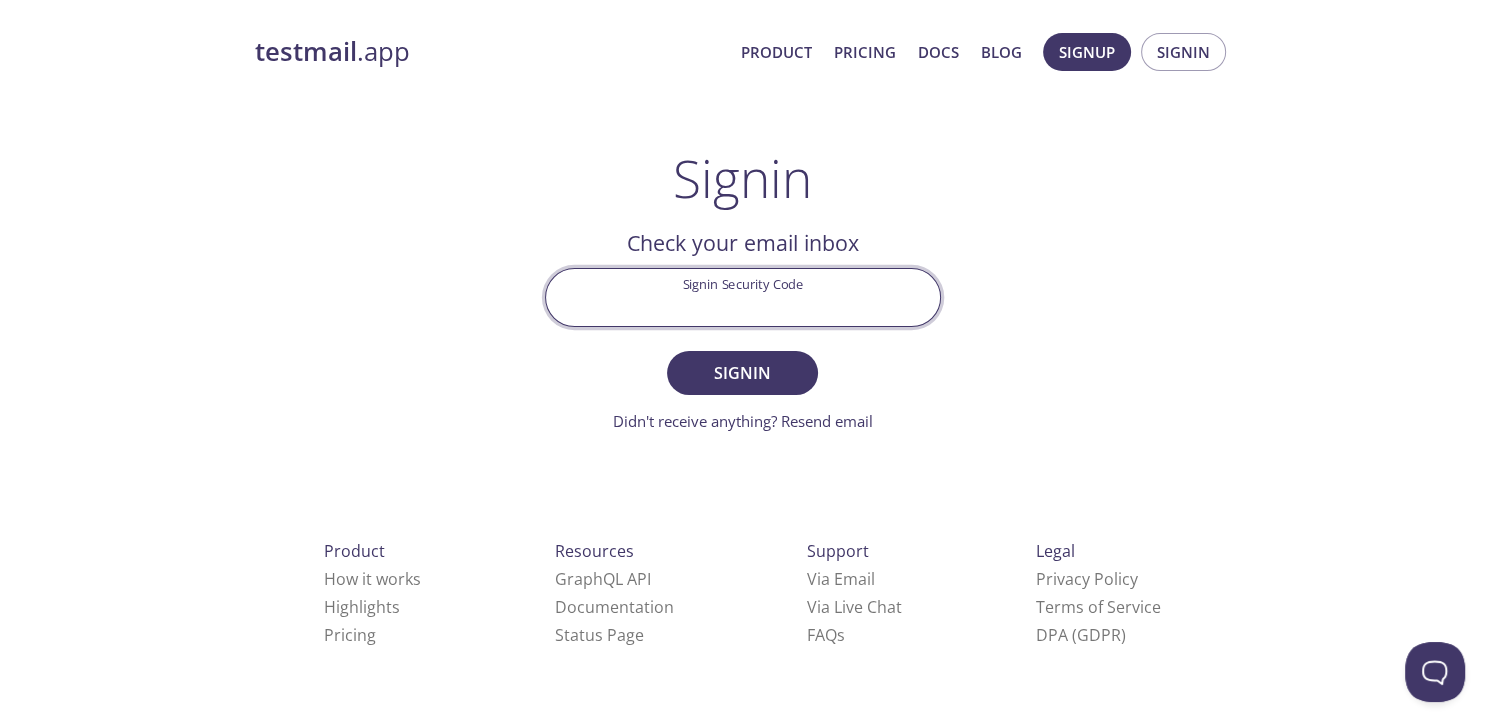 paste on "MZHEXW6" 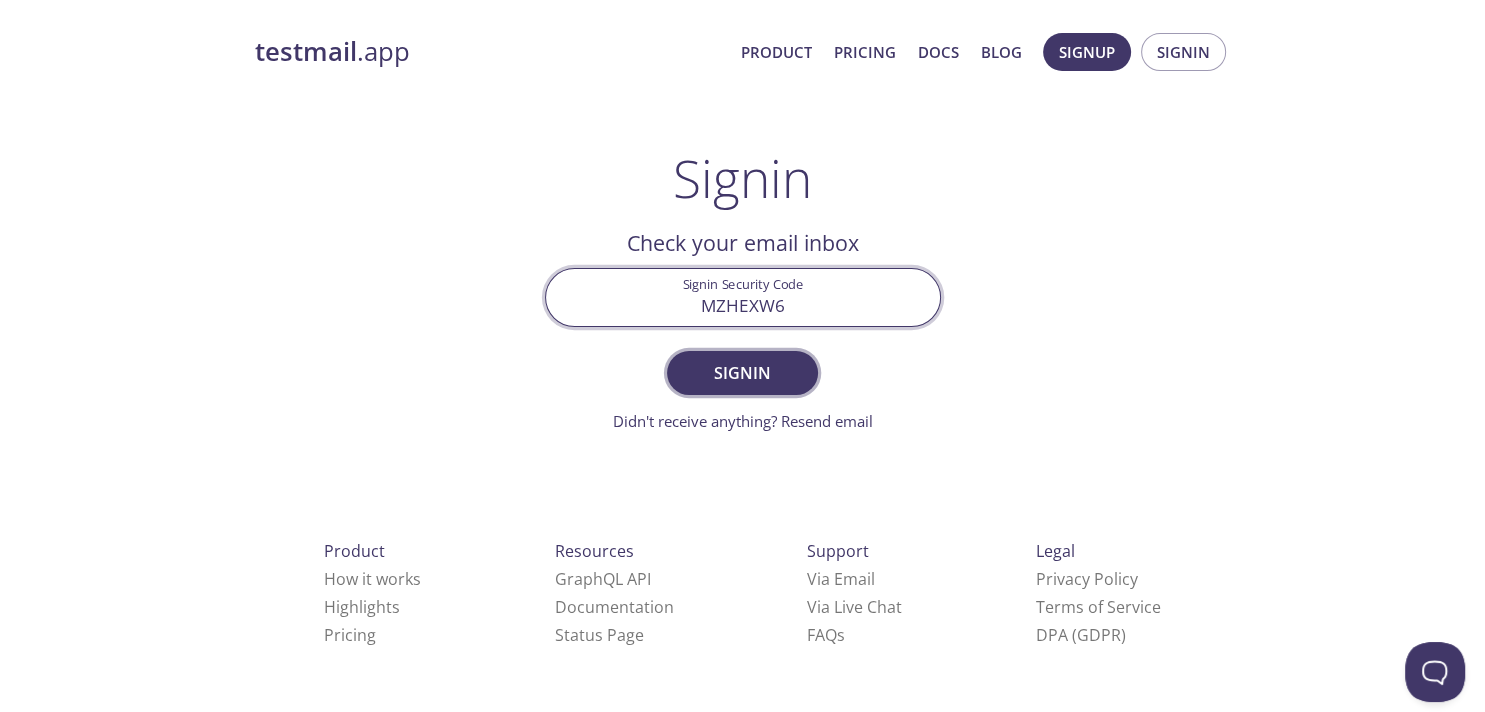 type on "MZHEXW6" 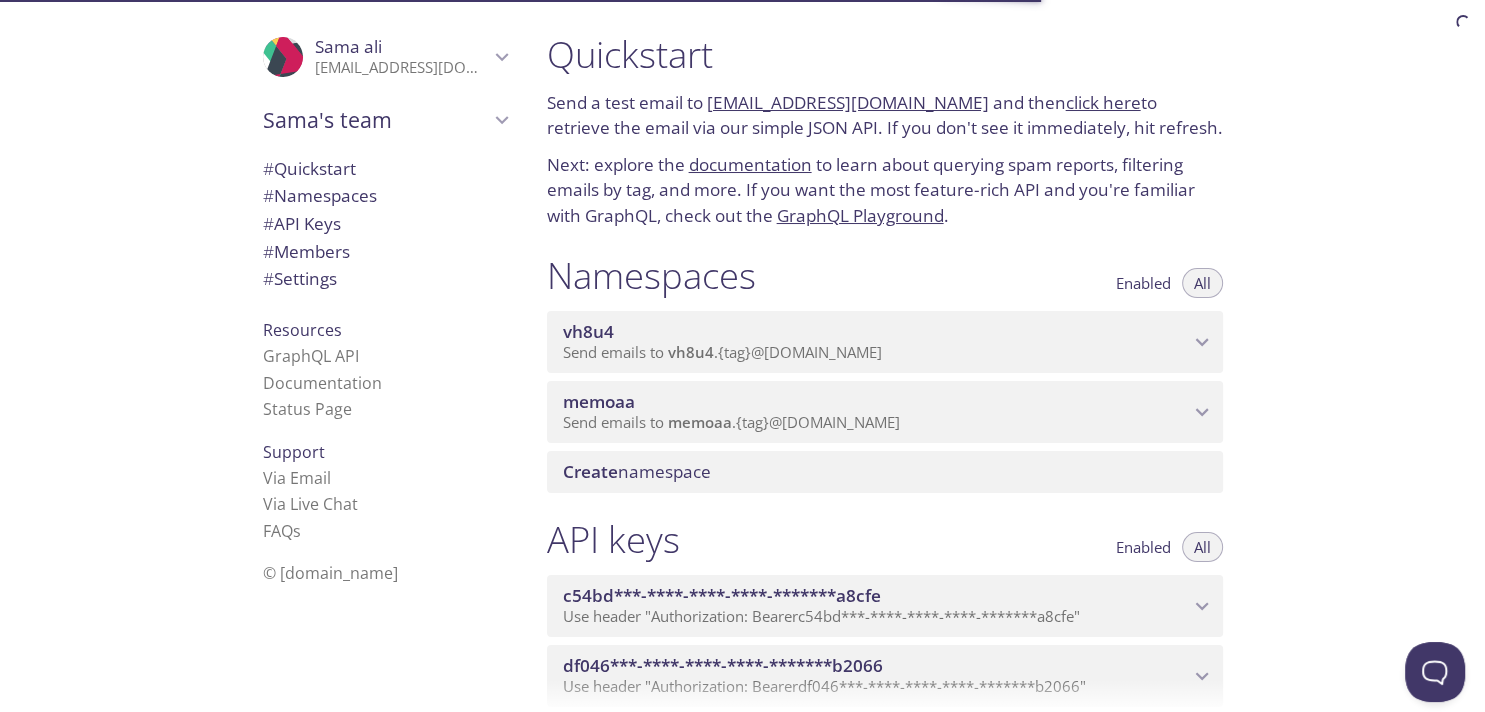 click on "Send emails to   vh8u4 . {tag} @[DOMAIN_NAME]" at bounding box center [876, 353] 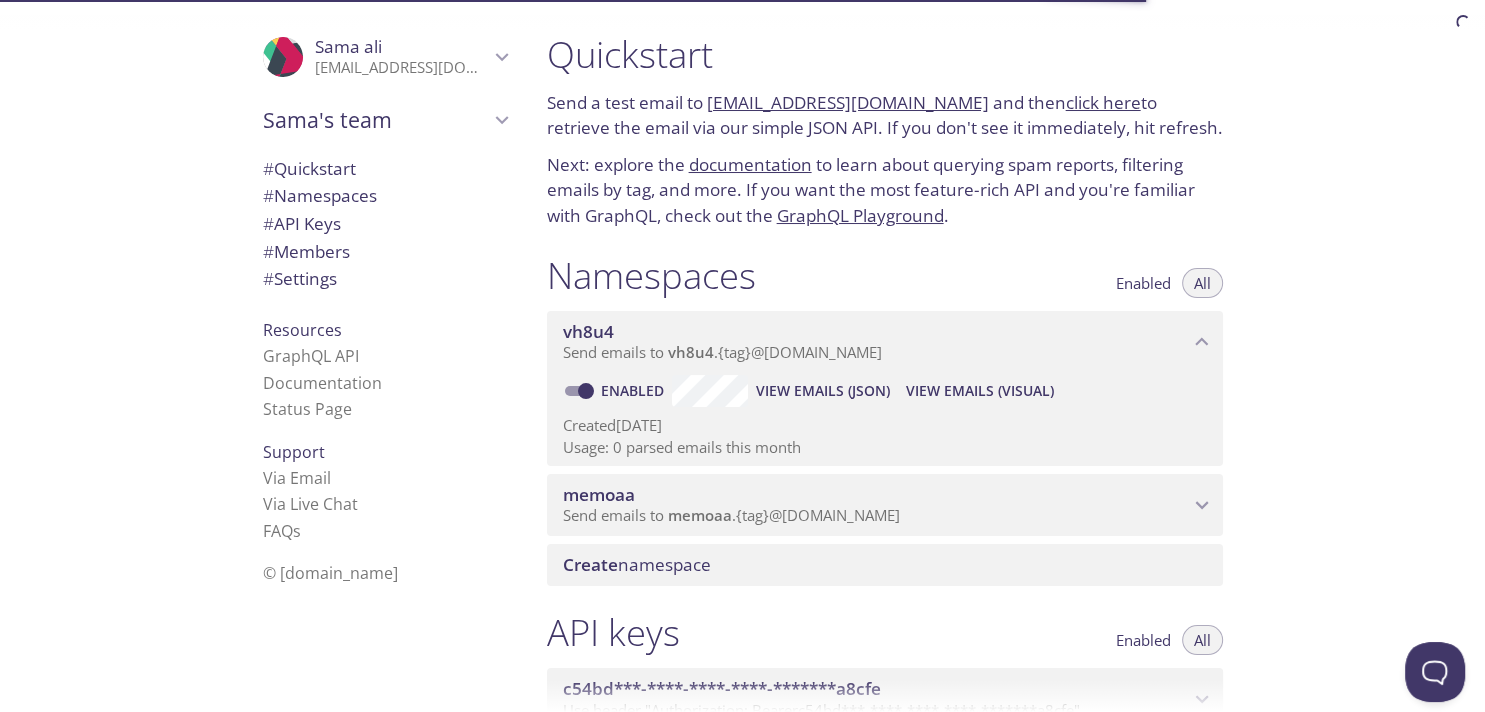 click on "View Emails (Visual)" at bounding box center (980, 391) 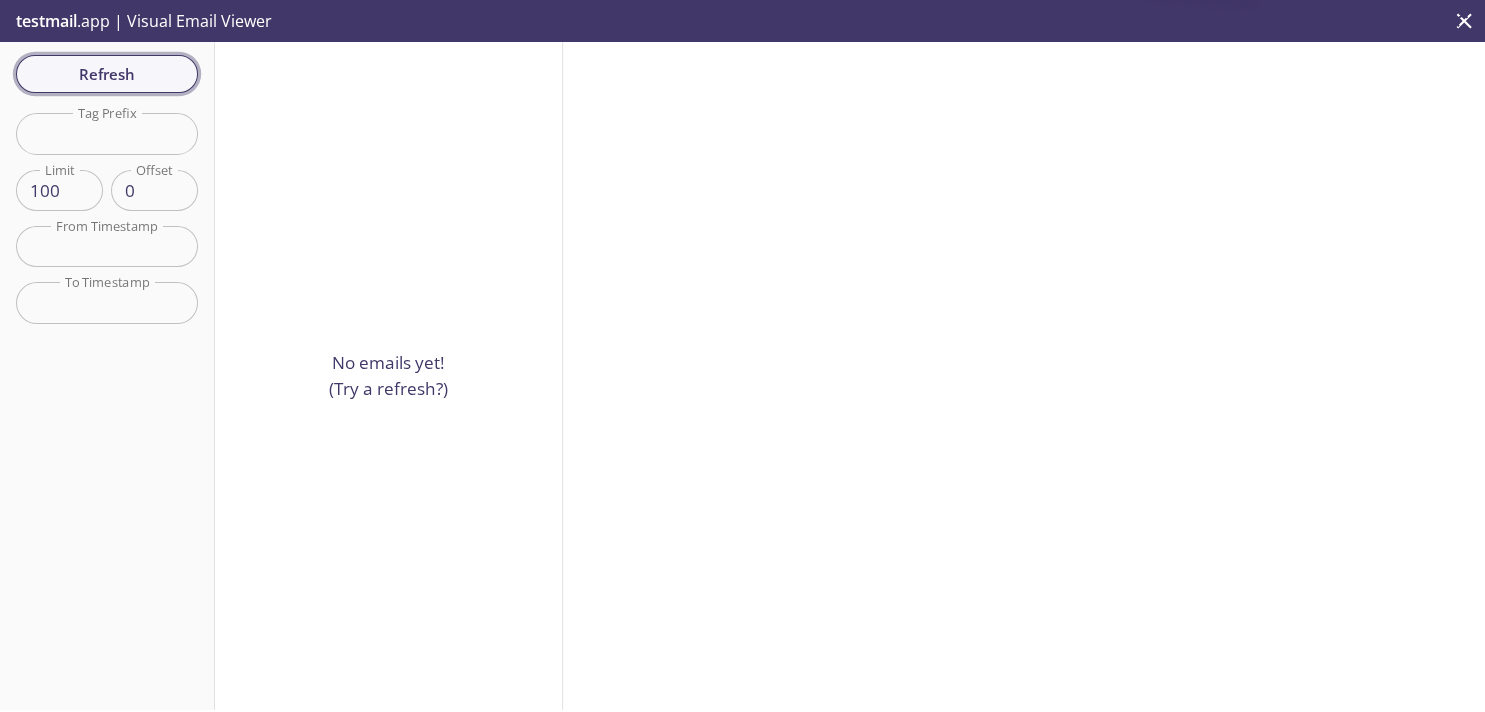 click on "Refresh" at bounding box center [107, 74] 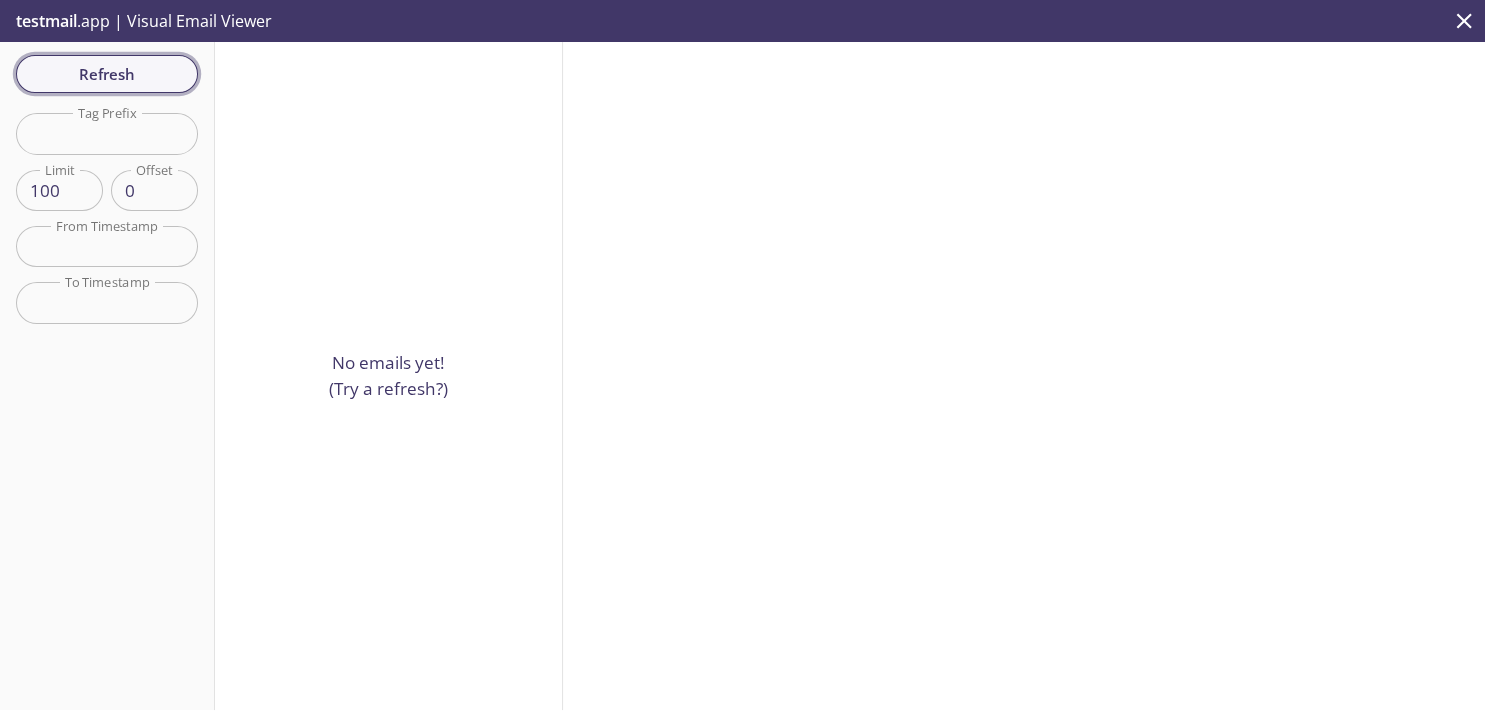 click on "Refresh" at bounding box center [107, 74] 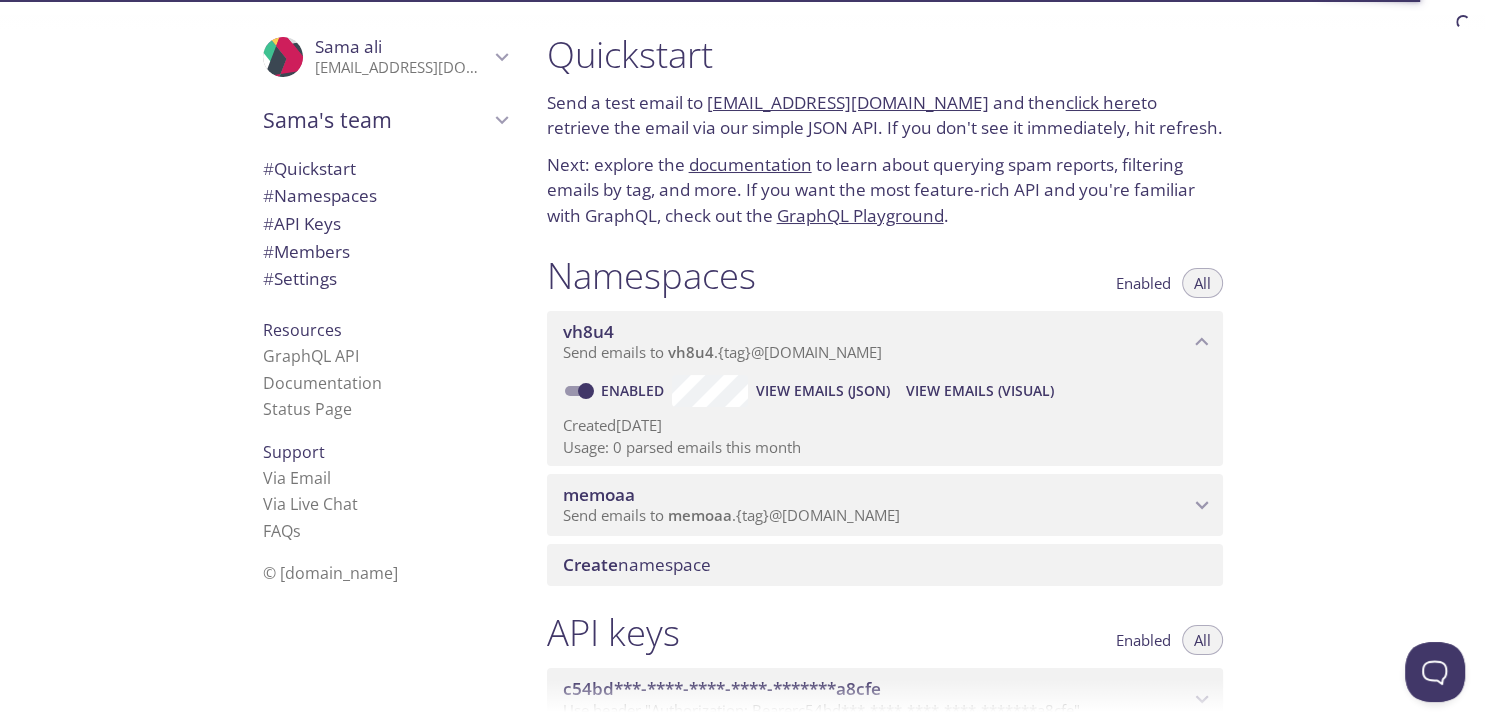 click on "Created  [DATE]" at bounding box center (885, 425) 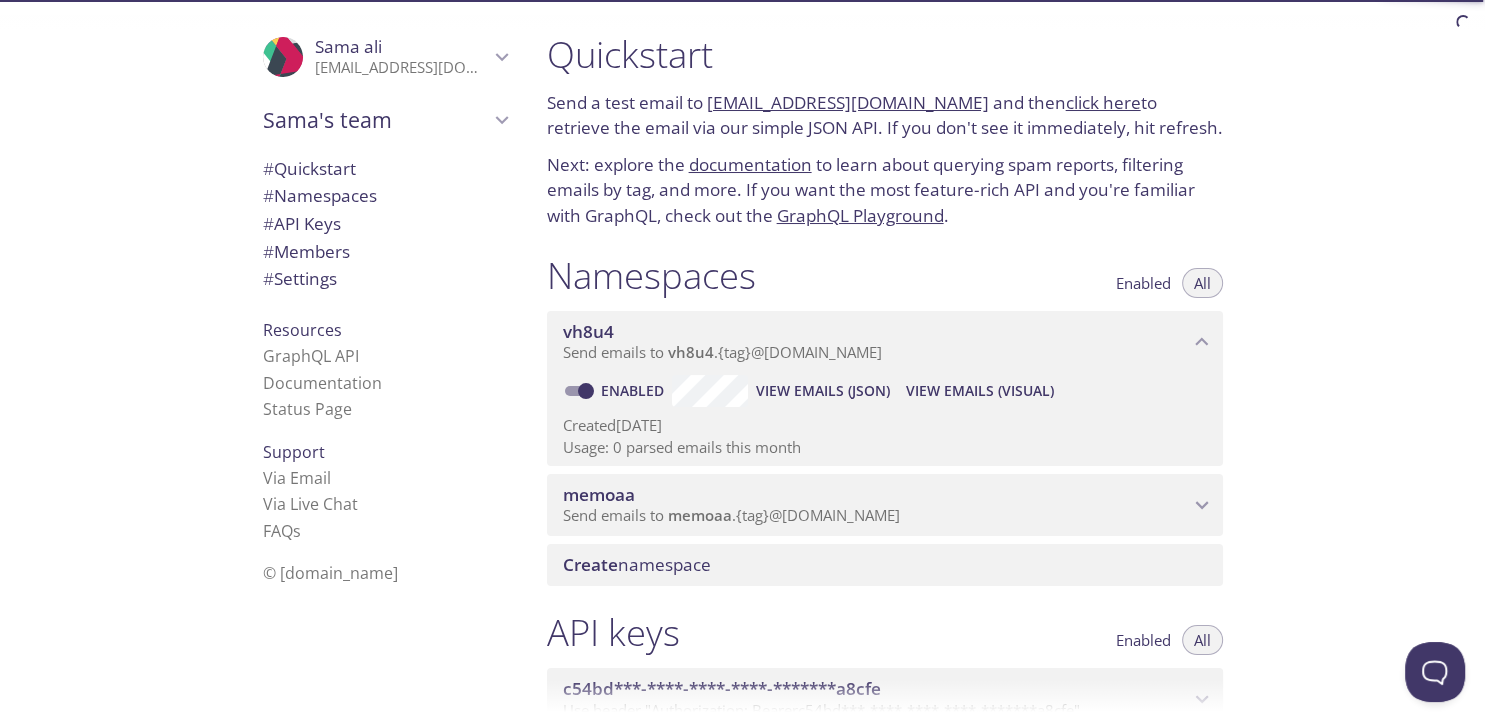 click on "Send emails to   vh8u4 . {tag} @[DOMAIN_NAME]" at bounding box center (722, 352) 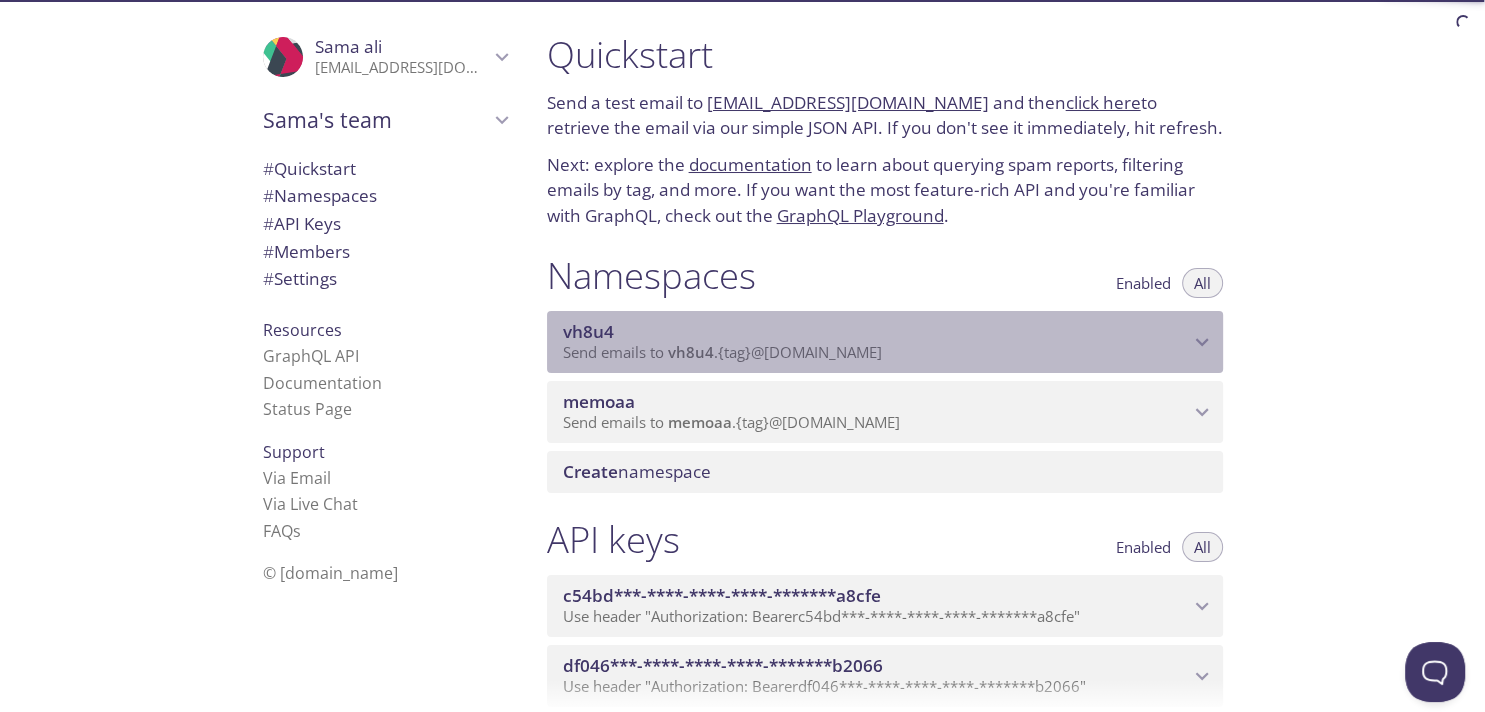 click on "Send emails to   vh8u4 . {tag} @[DOMAIN_NAME]" at bounding box center (722, 352) 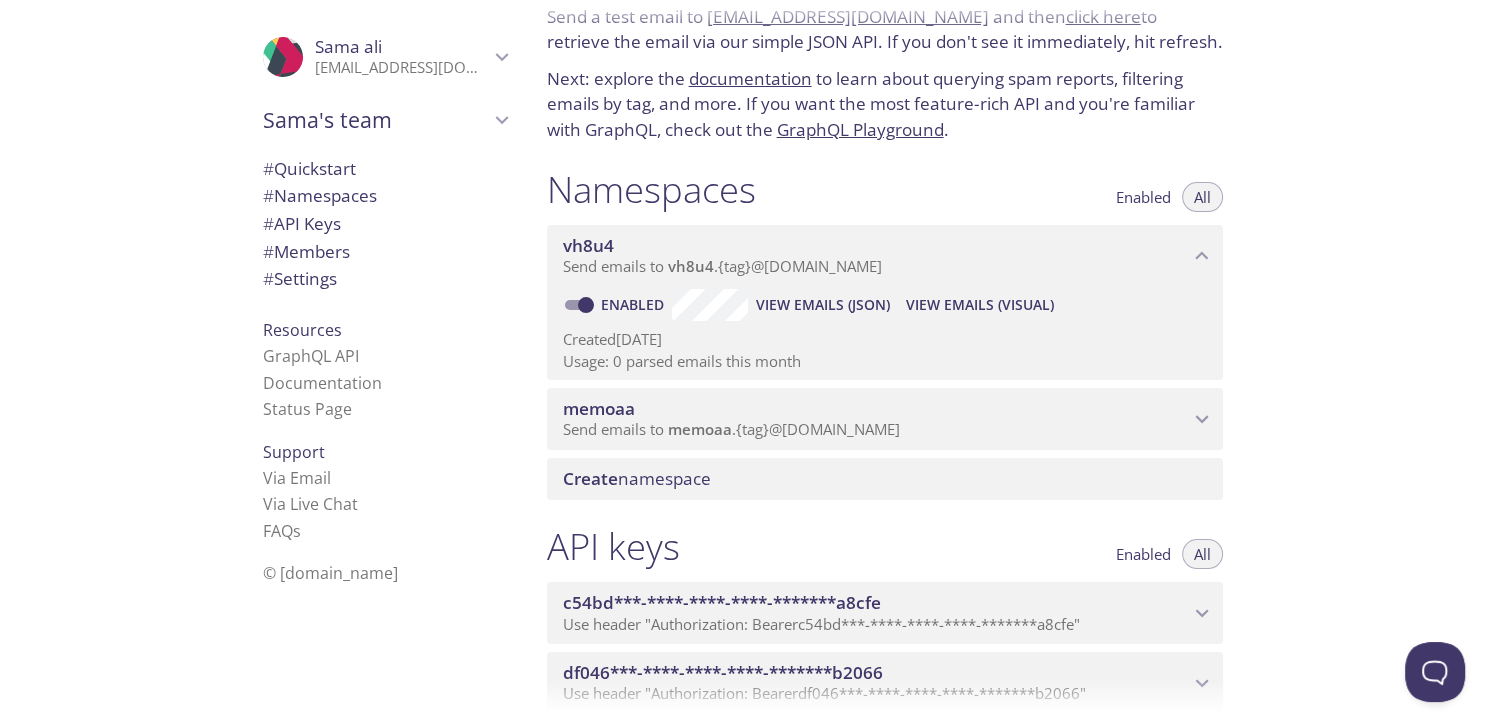 scroll, scrollTop: 122, scrollLeft: 0, axis: vertical 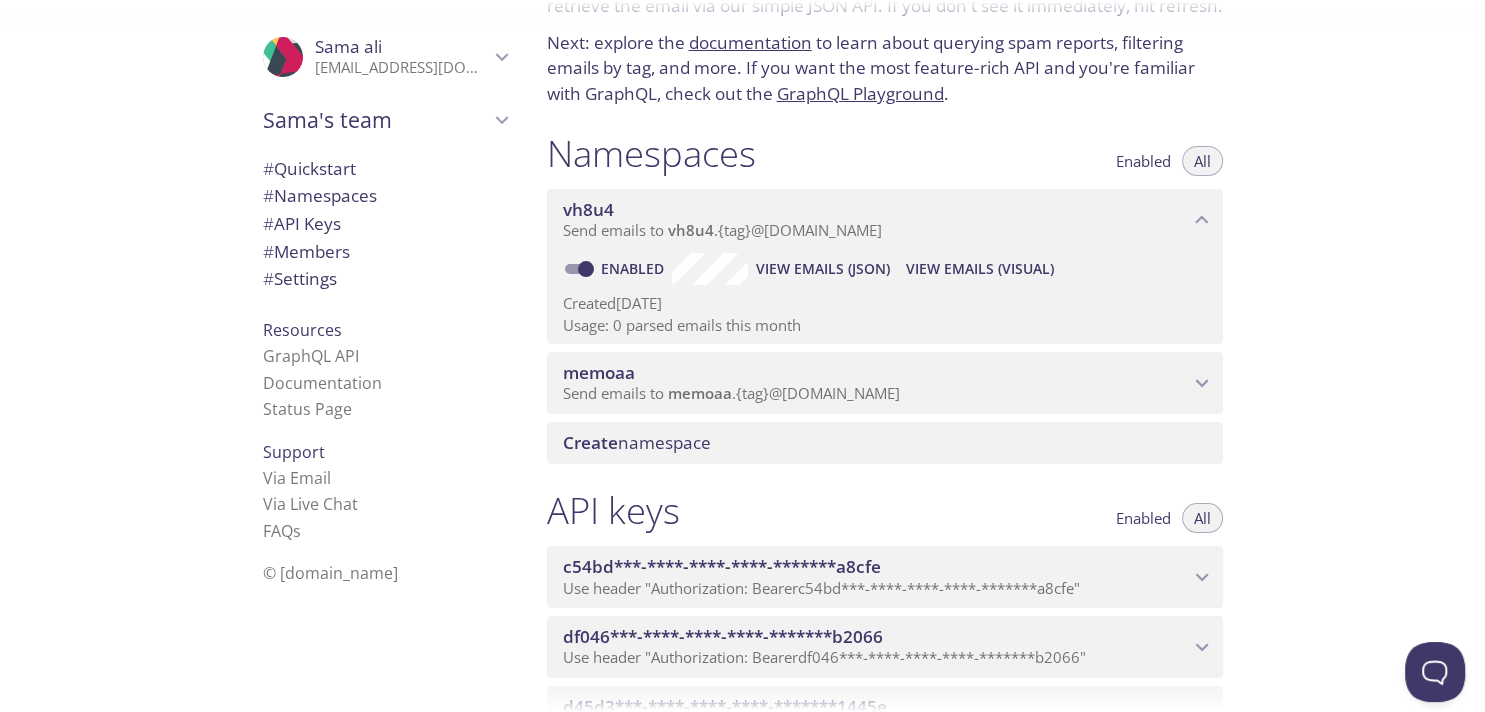 click on "memoaa Send emails to   memoaa . {tag} @[DOMAIN_NAME]" at bounding box center [885, 383] 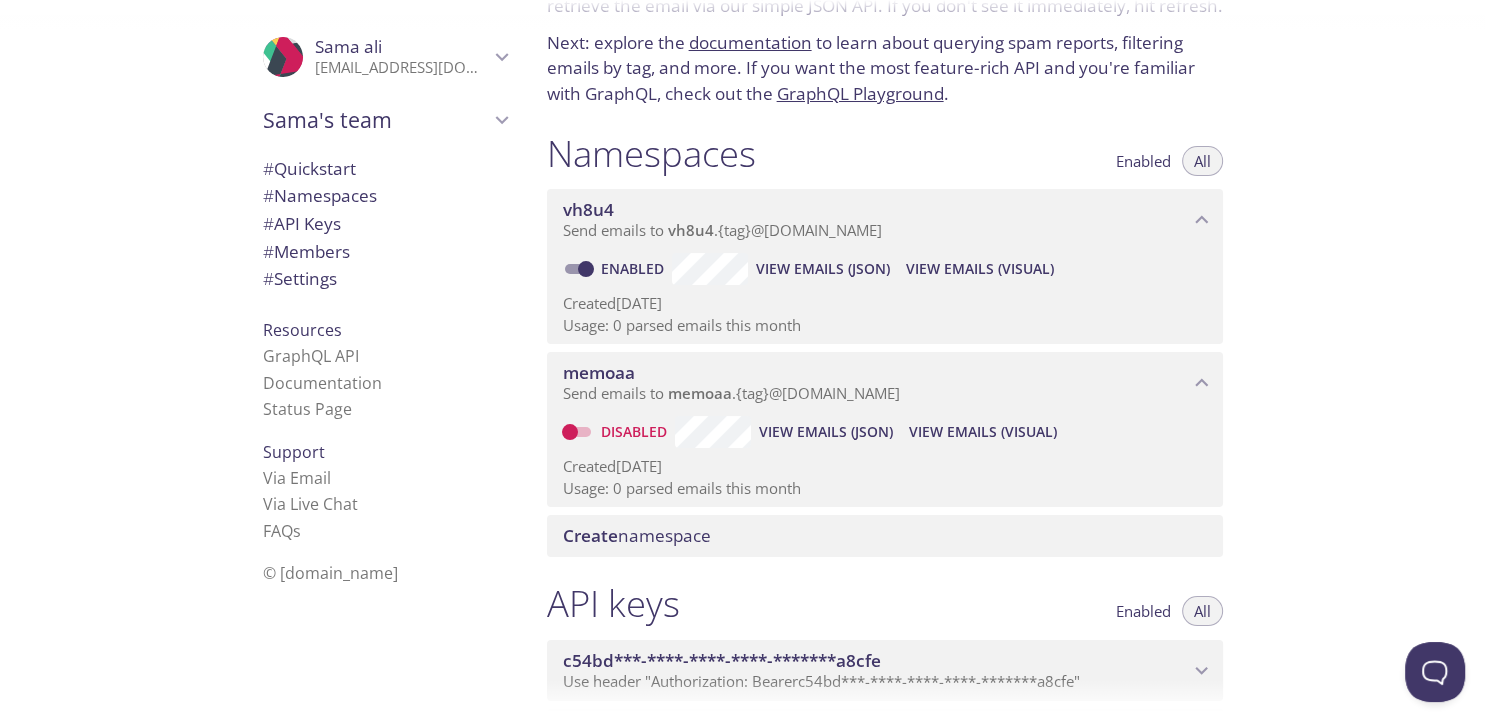 click on "Disabled" at bounding box center [636, 431] 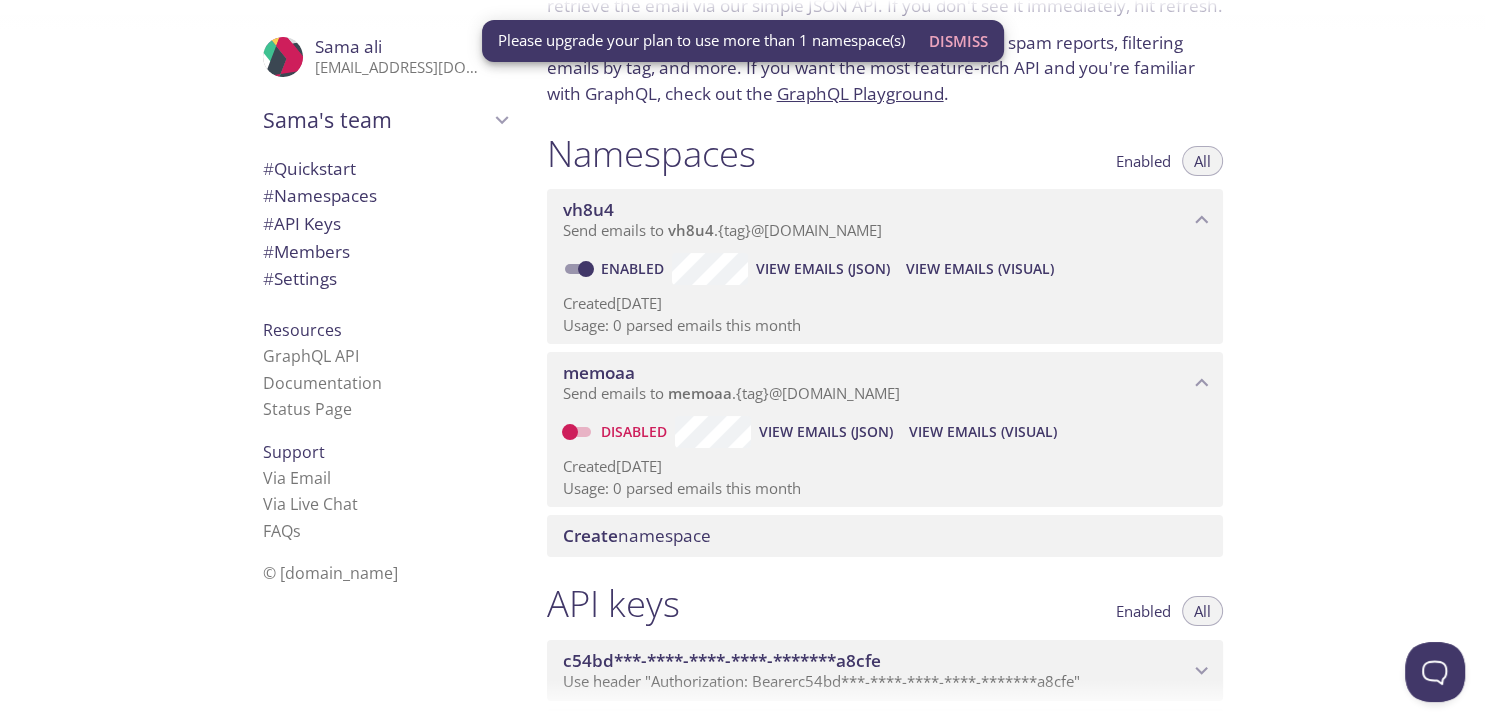click on "Disabled" at bounding box center [636, 431] 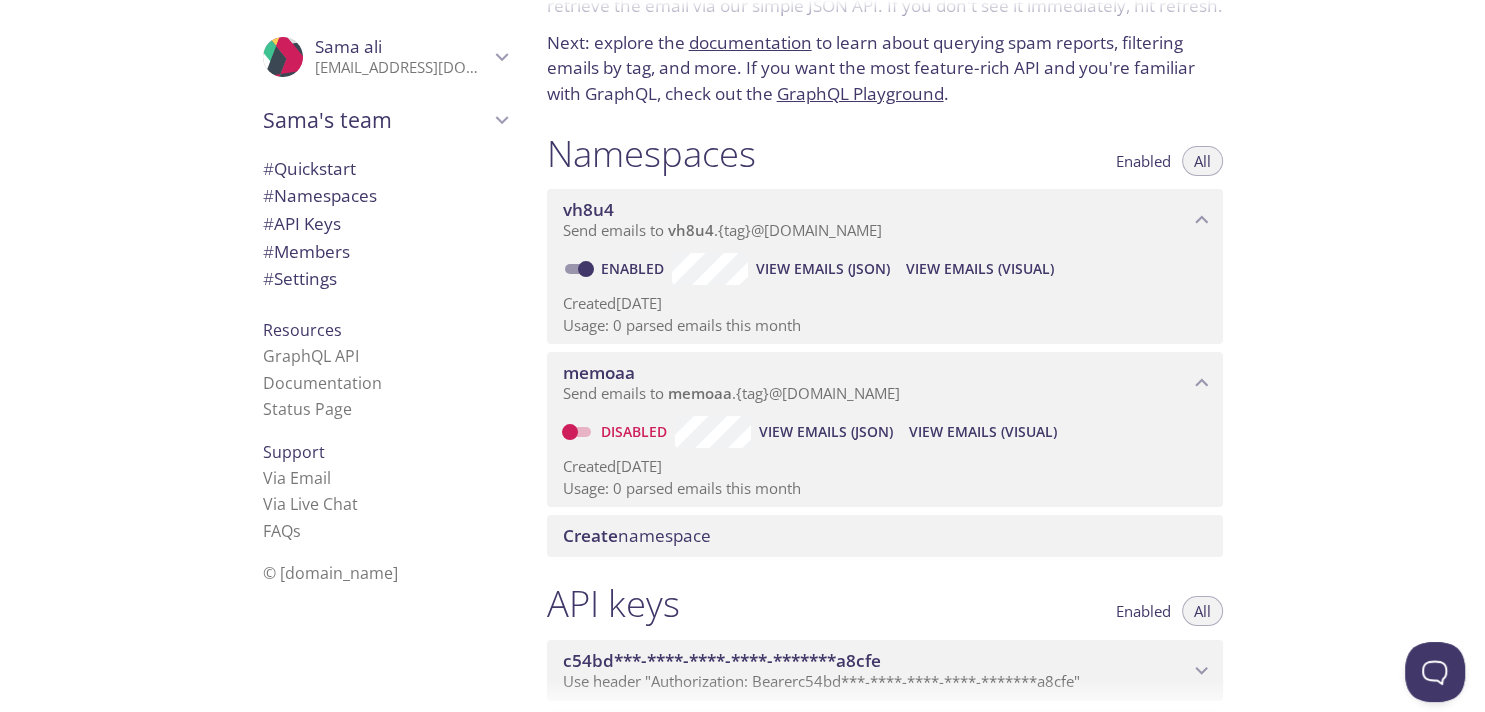 click on "Disabled" at bounding box center (636, 431) 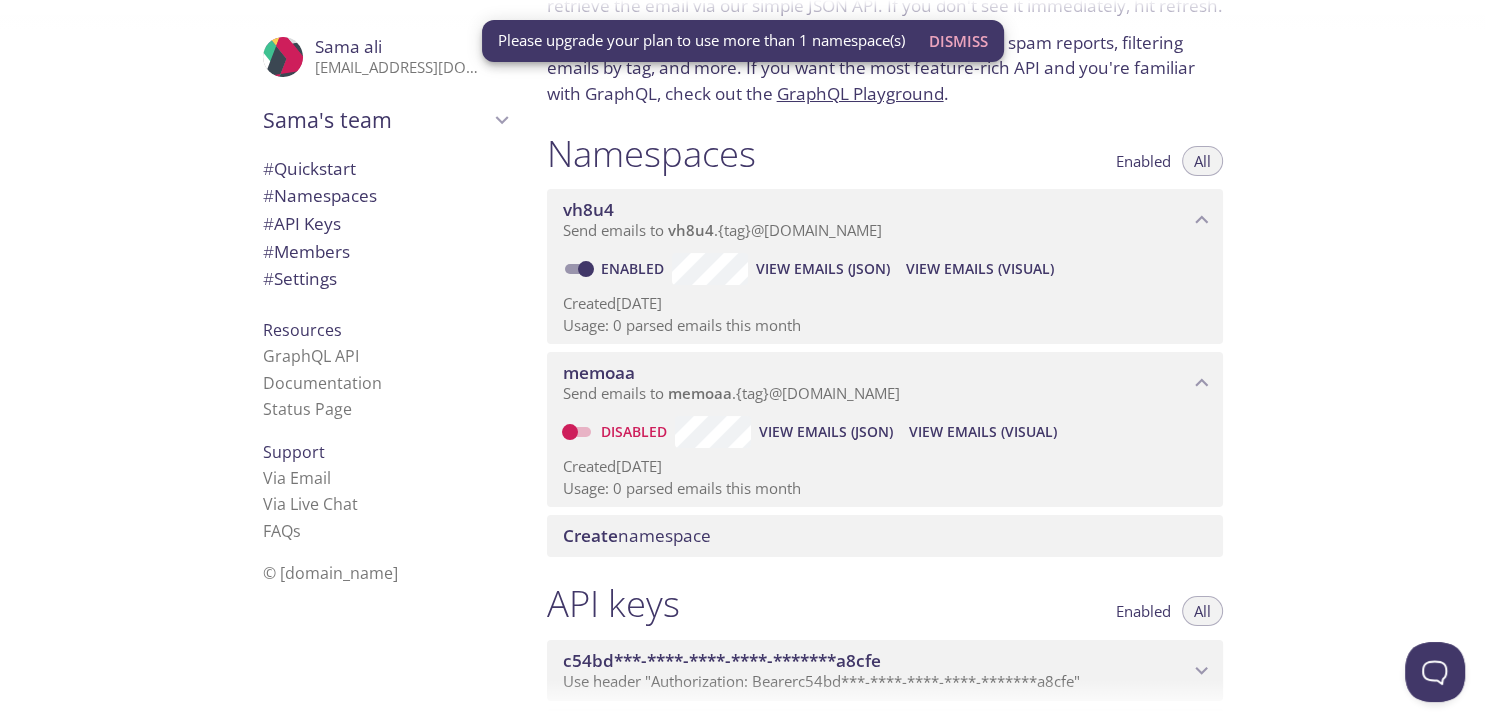 click on "Disabled" at bounding box center [636, 431] 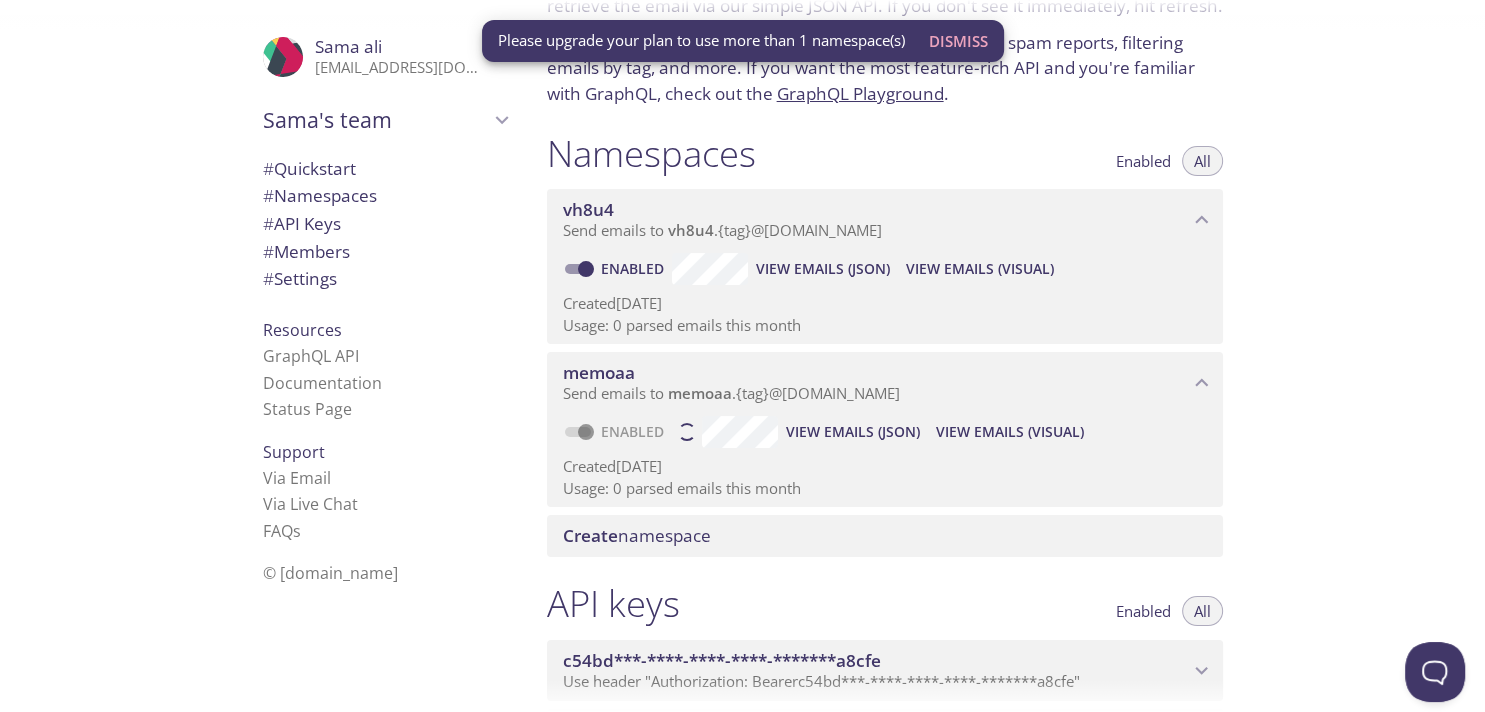 checkbox on "false" 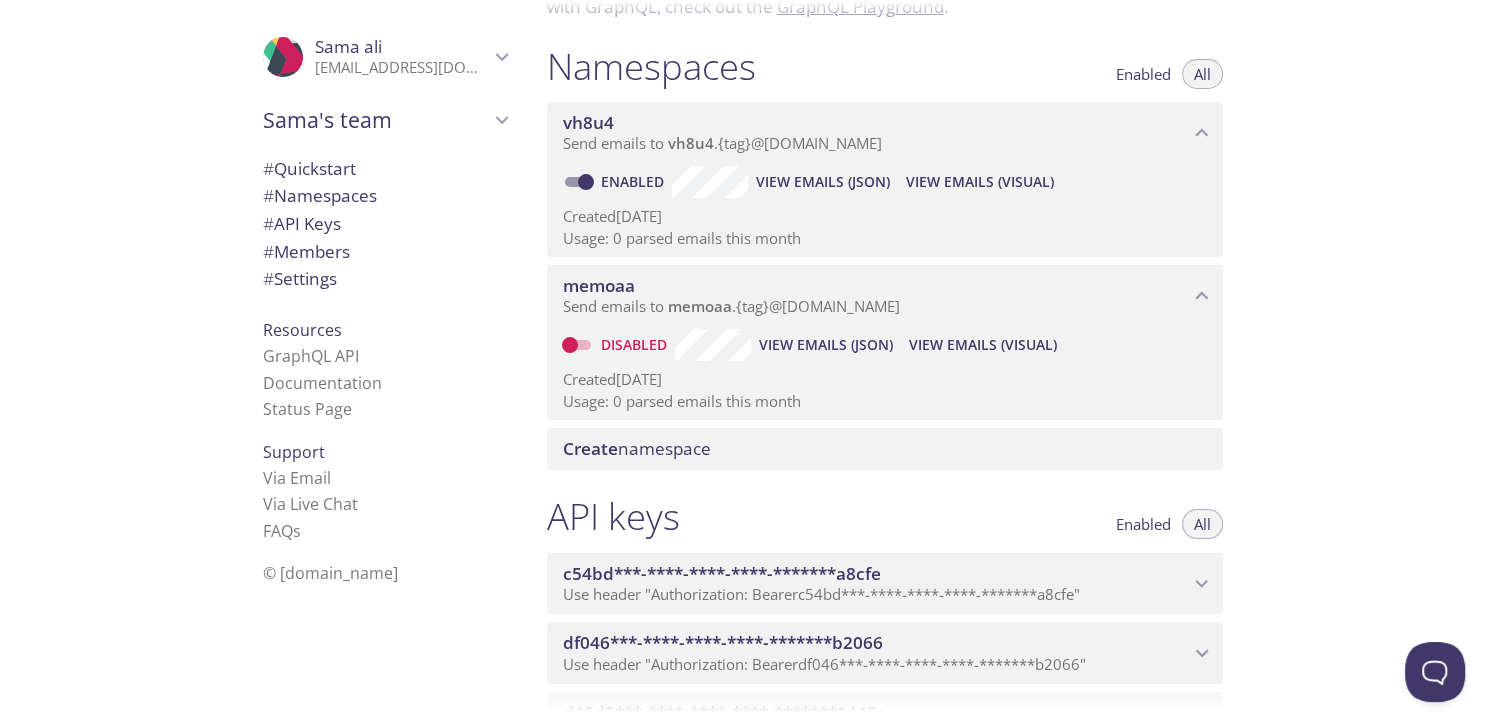 scroll, scrollTop: 245, scrollLeft: 0, axis: vertical 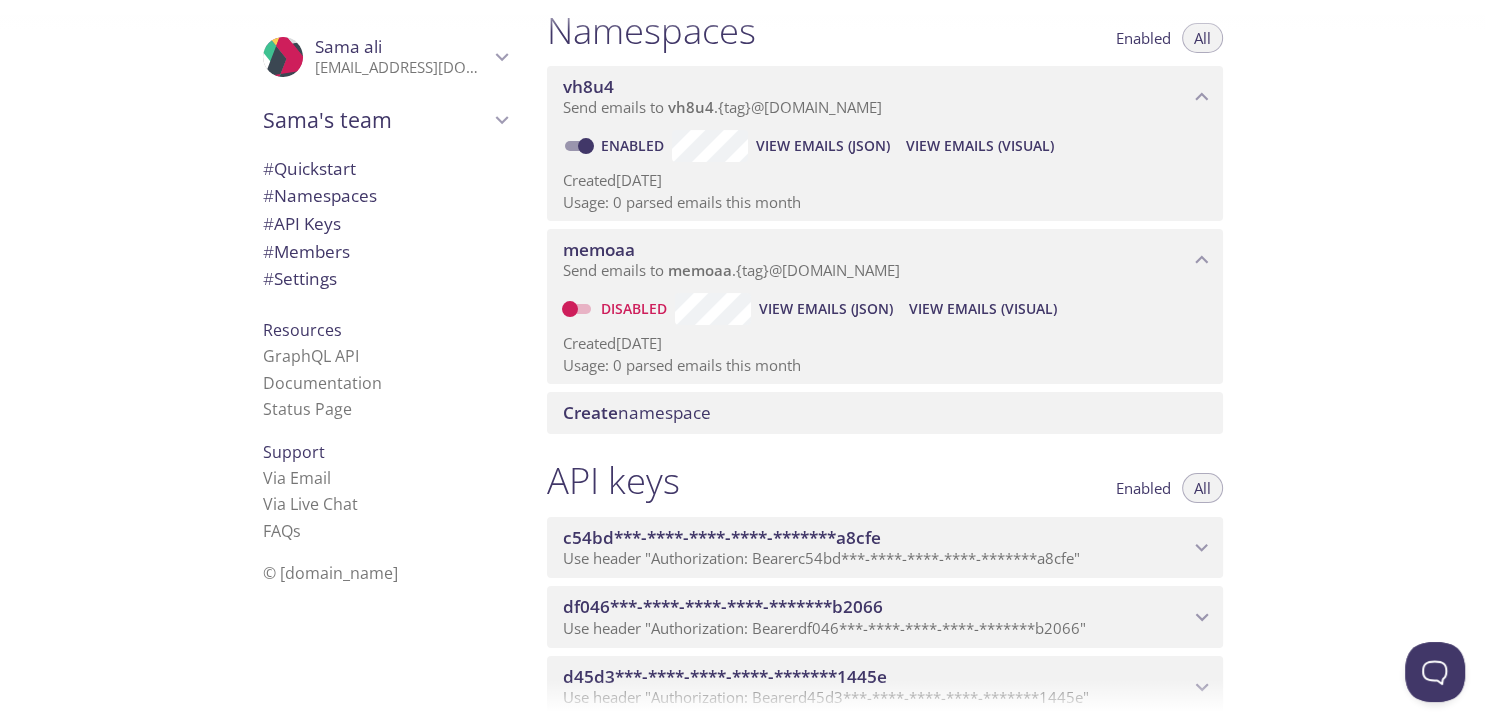 click on "c54bd***-****-****-****-*******a8cfe" at bounding box center (722, 537) 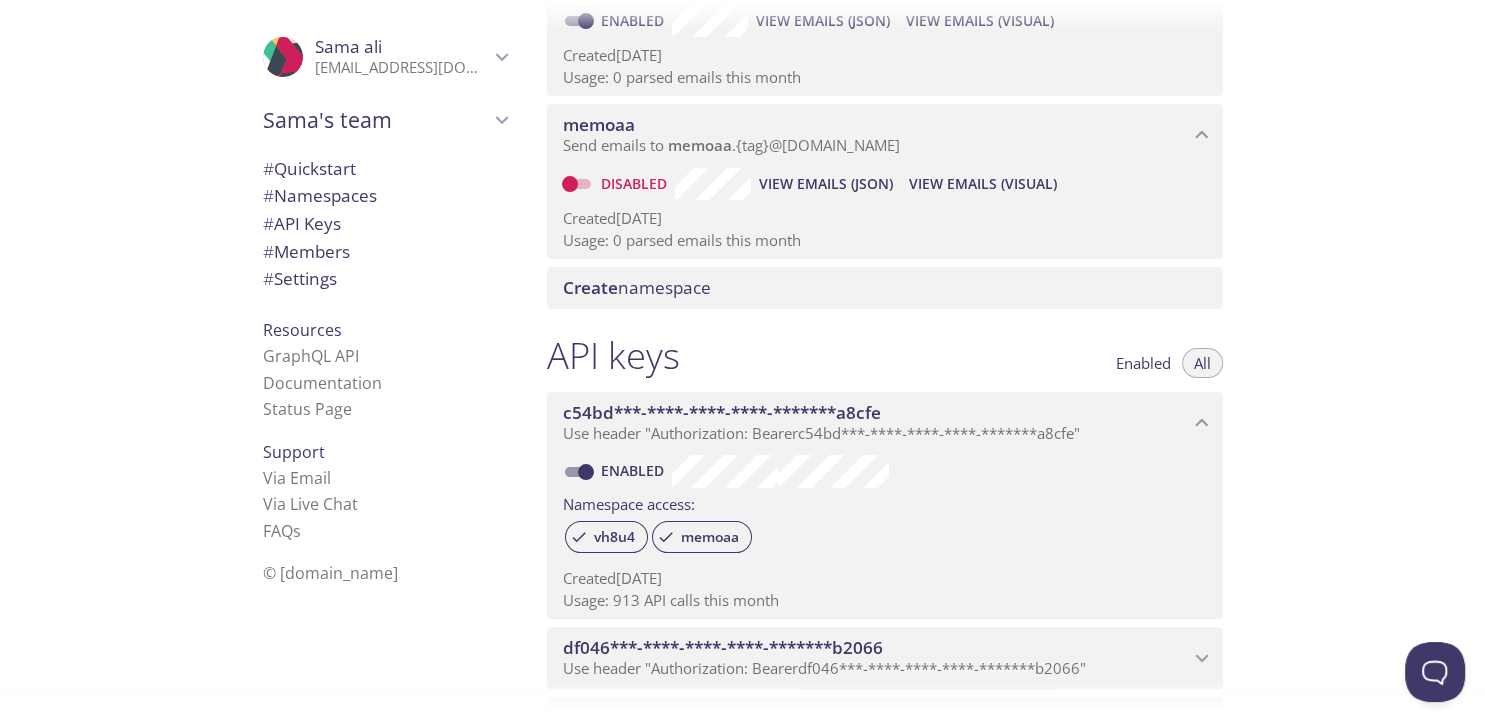 scroll, scrollTop: 490, scrollLeft: 0, axis: vertical 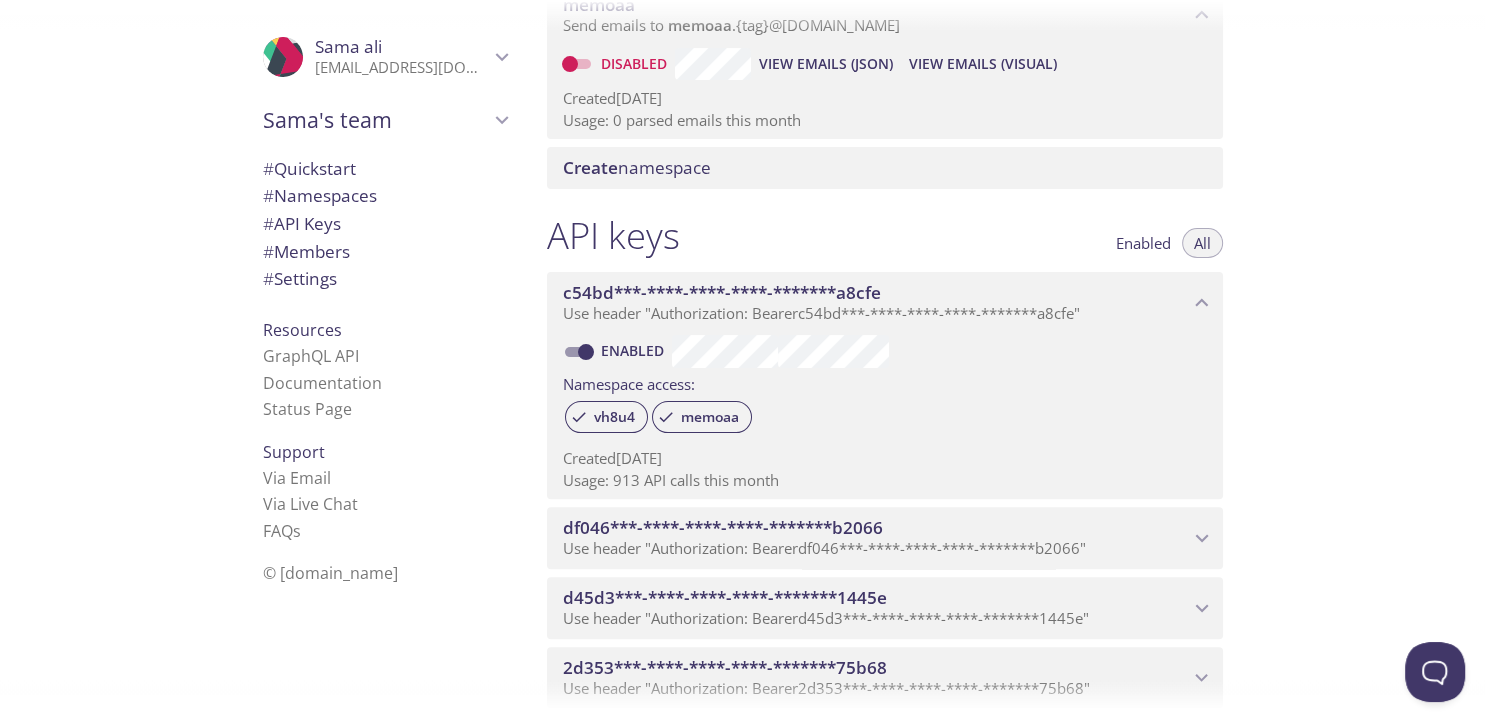 click on "Created  [DATE] Usage: 913 API calls this month" at bounding box center [885, 465] 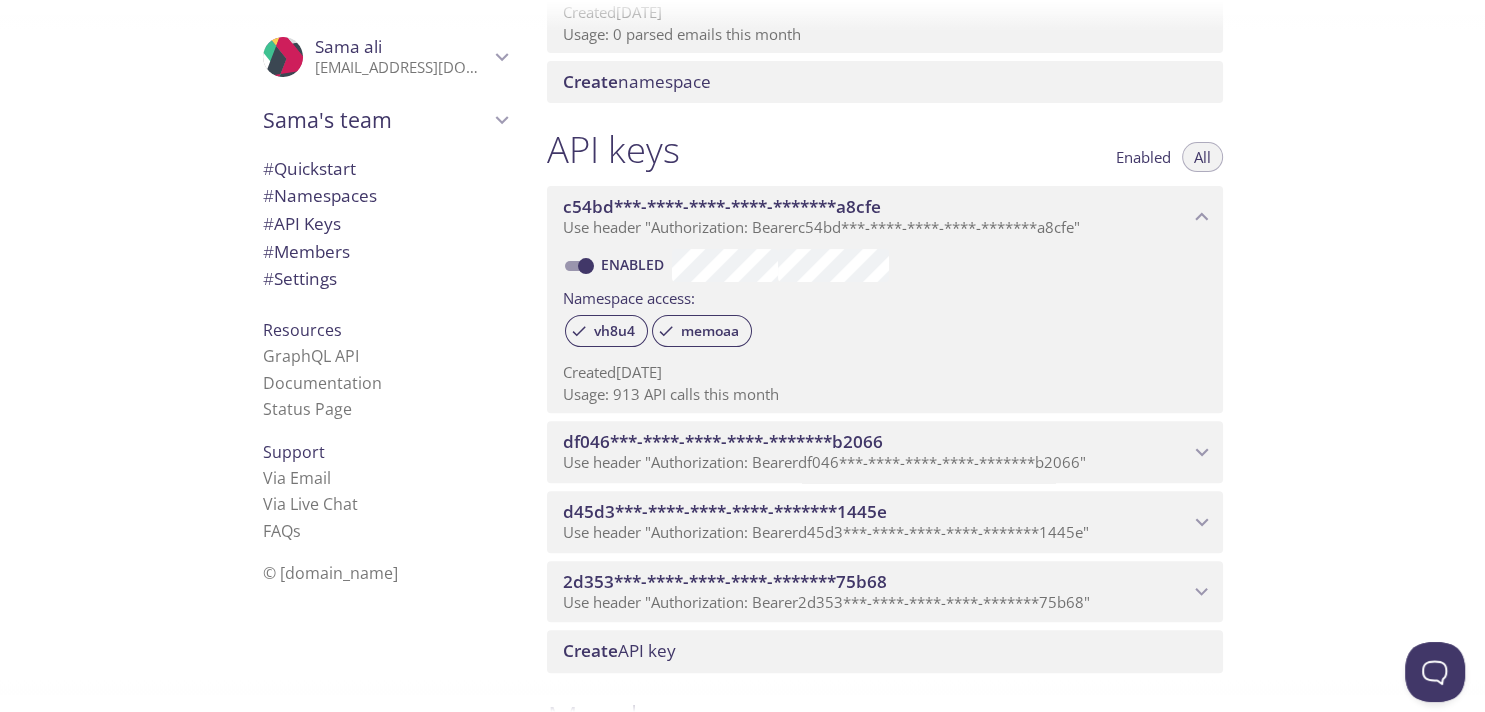 scroll, scrollTop: 612, scrollLeft: 0, axis: vertical 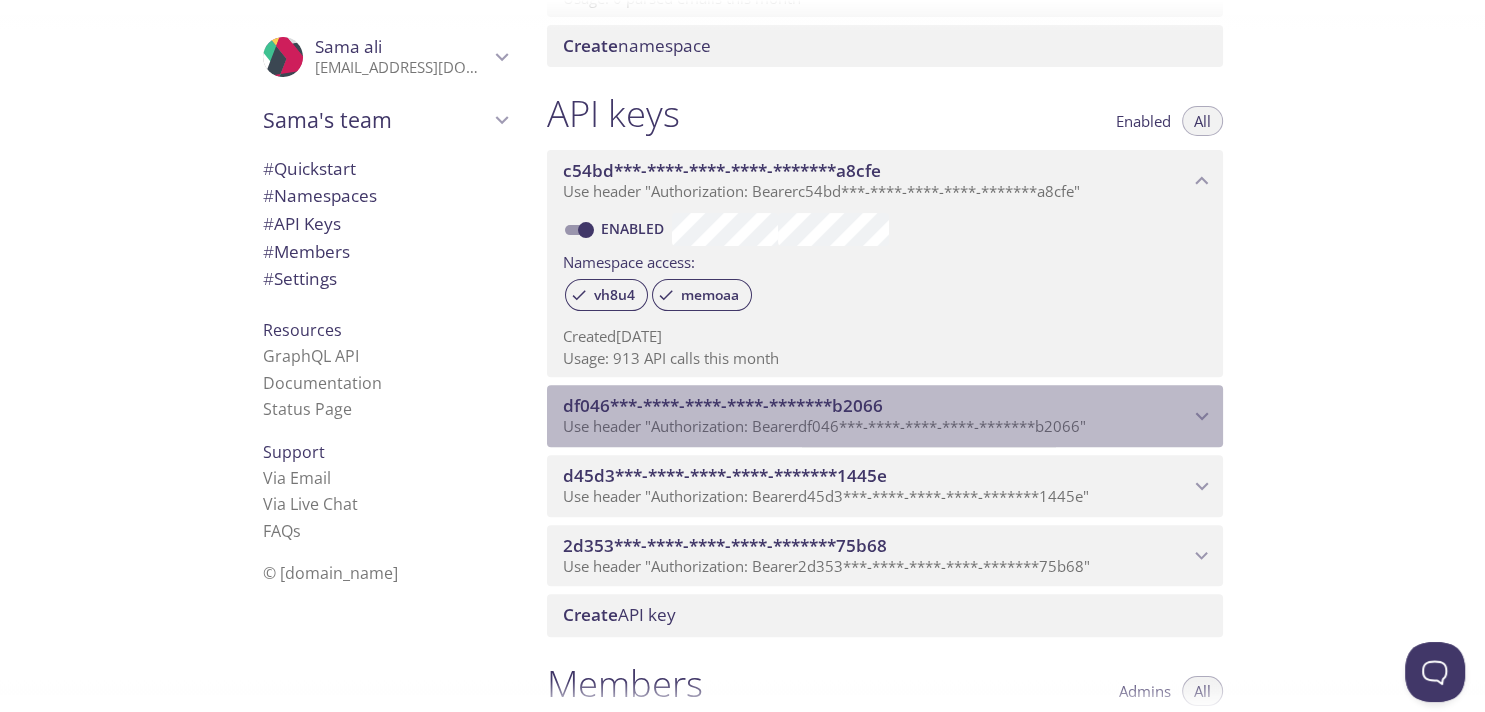 click on "Use header "Authorization: Bearer  df046***-****-****-****-*******b2066 "" at bounding box center [824, 426] 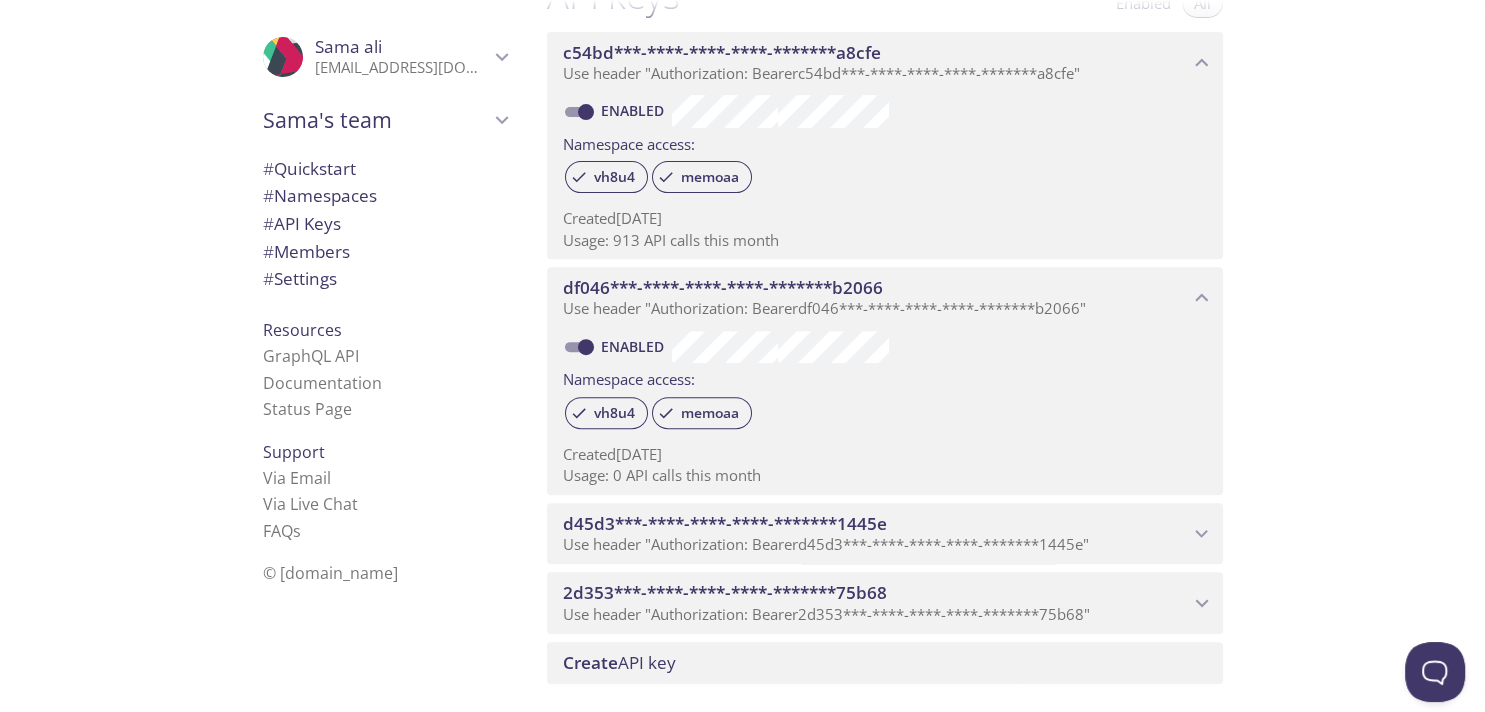 scroll, scrollTop: 857, scrollLeft: 0, axis: vertical 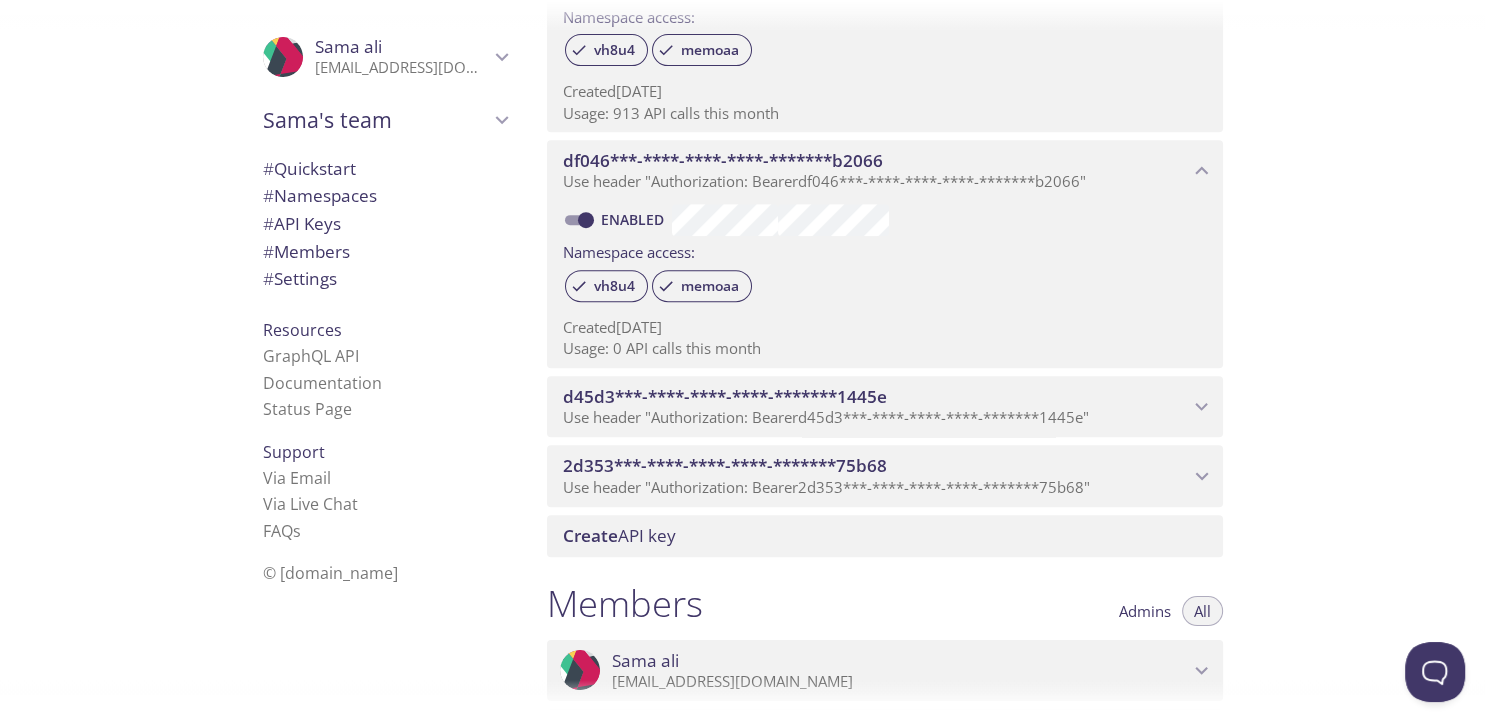 click on "Use header "Authorization: Bearer  d45d3***-****-****-****-*******1445e "" at bounding box center [826, 417] 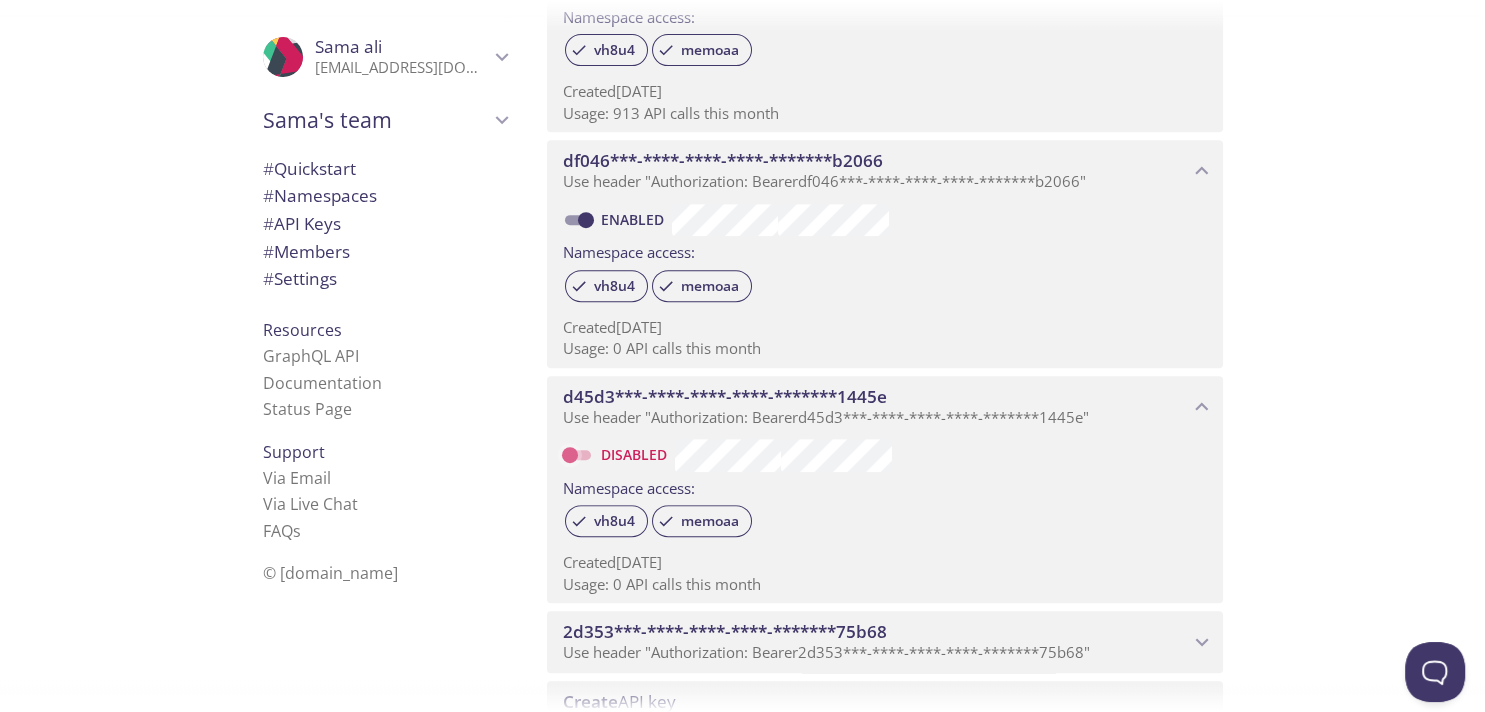 click on "Disabled" at bounding box center (570, 455) 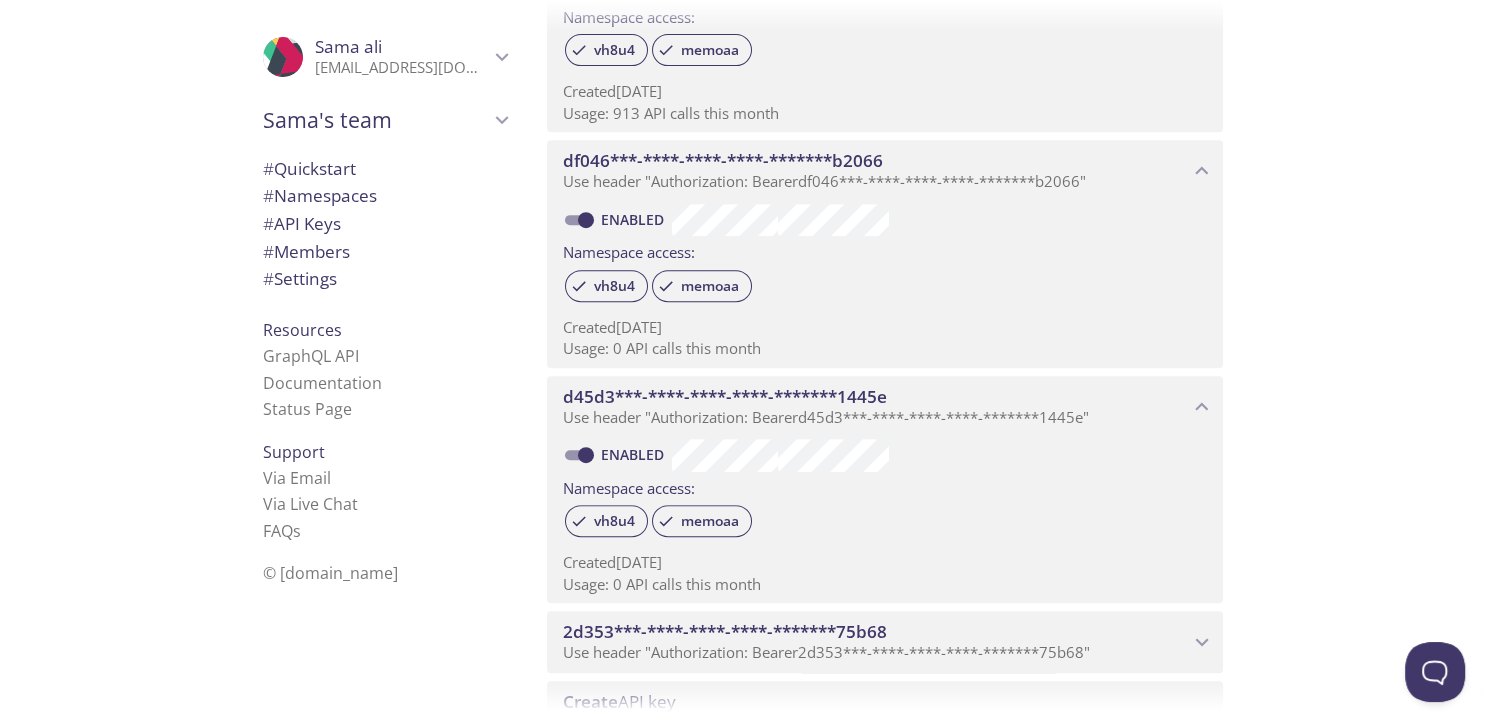 scroll, scrollTop: 979, scrollLeft: 0, axis: vertical 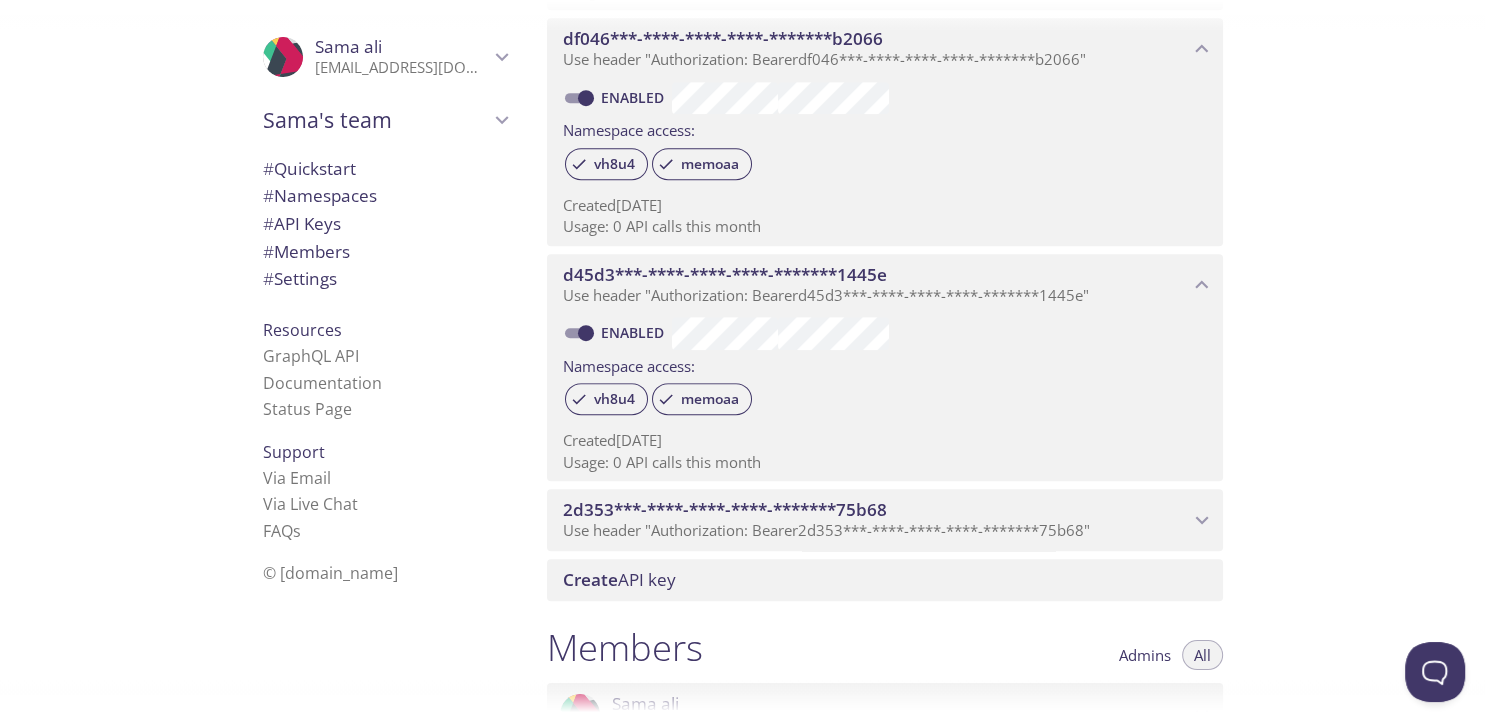 click on "2d353***-****-****-****-*******75b68 Use header "Authorization: Bearer  2d353***-****-****-****-*******75b68 "" at bounding box center [885, 520] 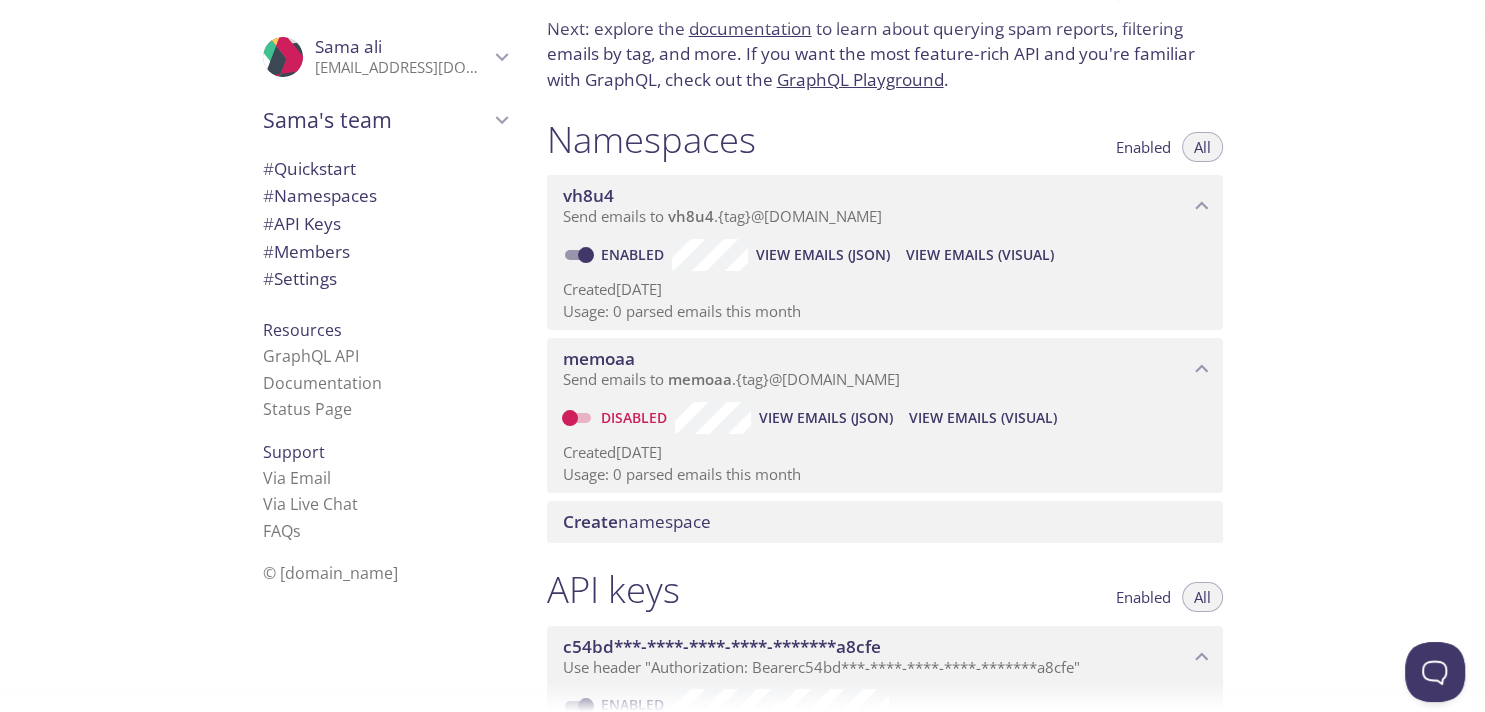 scroll, scrollTop: 122, scrollLeft: 0, axis: vertical 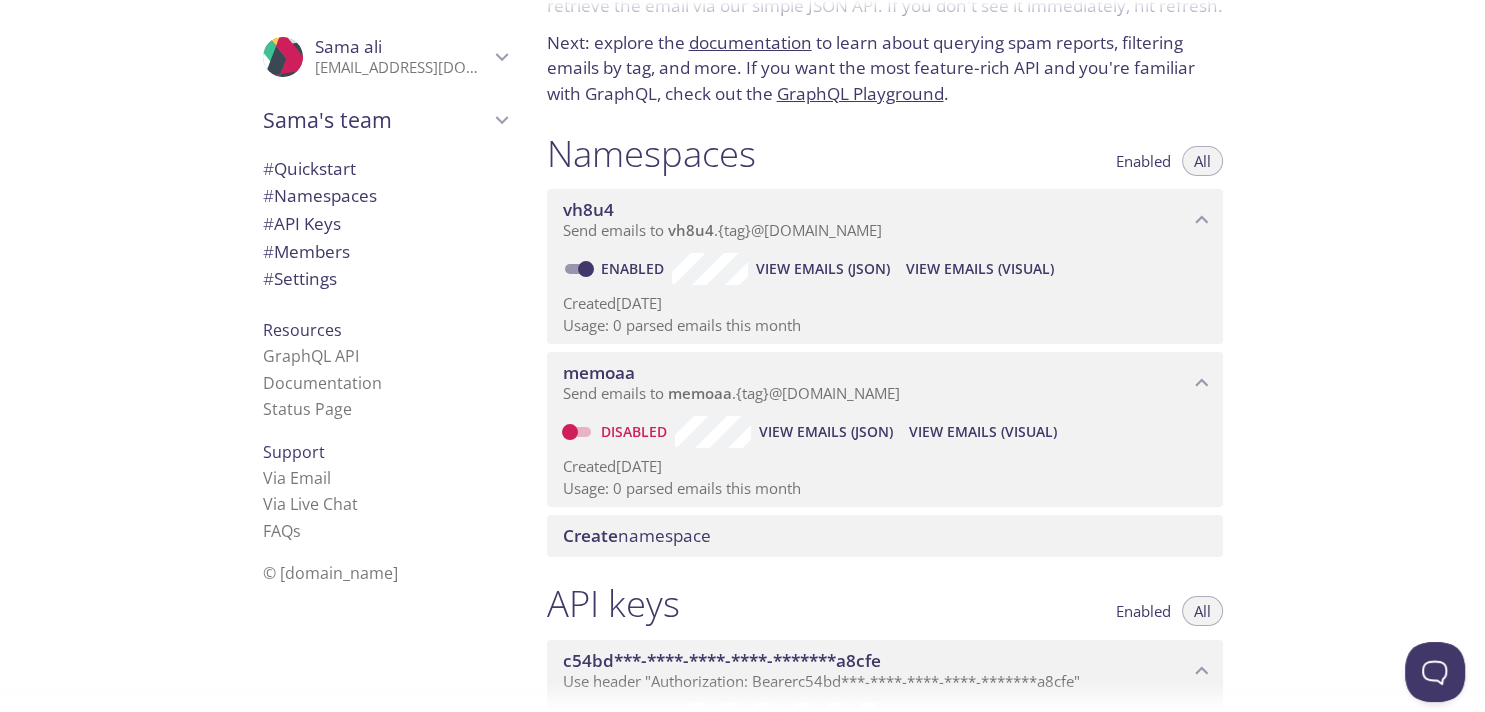 click on "Disabled" at bounding box center (636, 431) 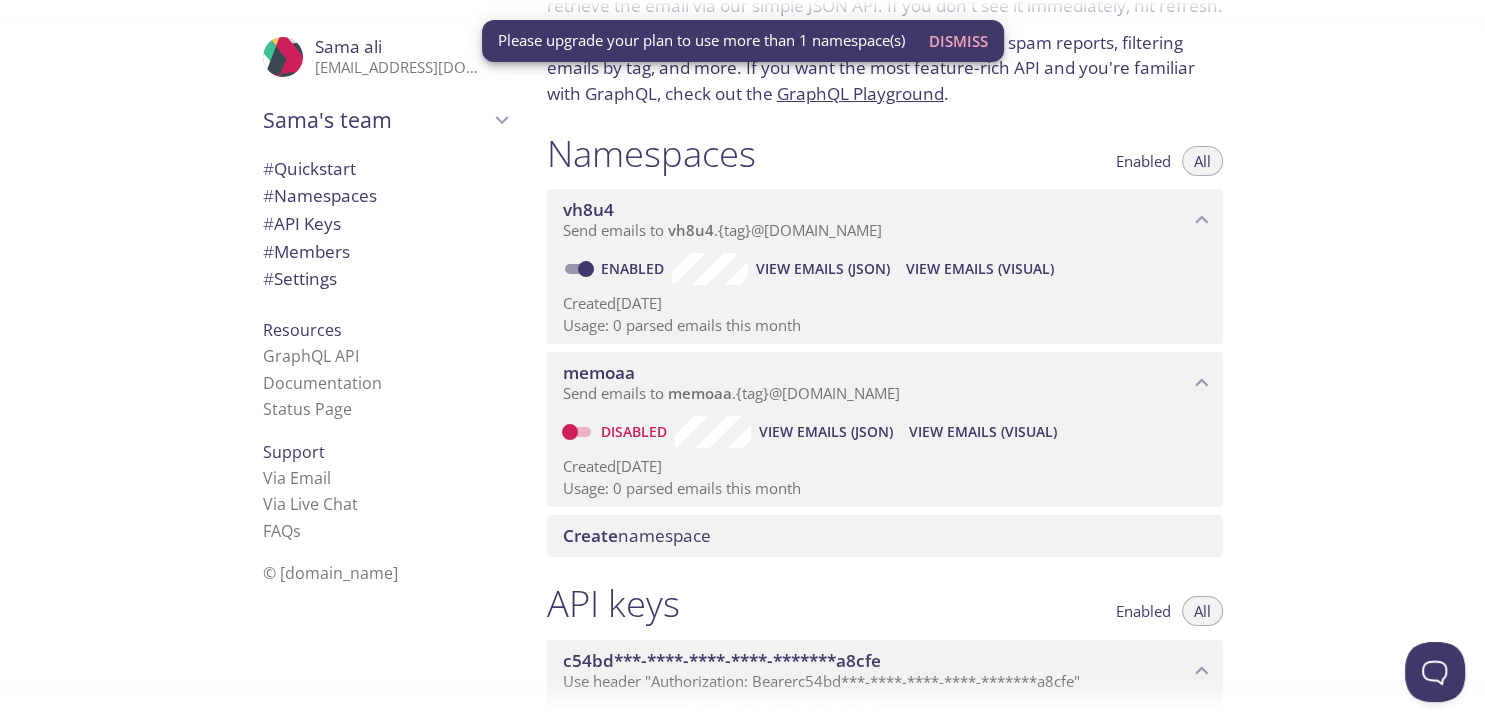 click on "memoaa" at bounding box center (700, 393) 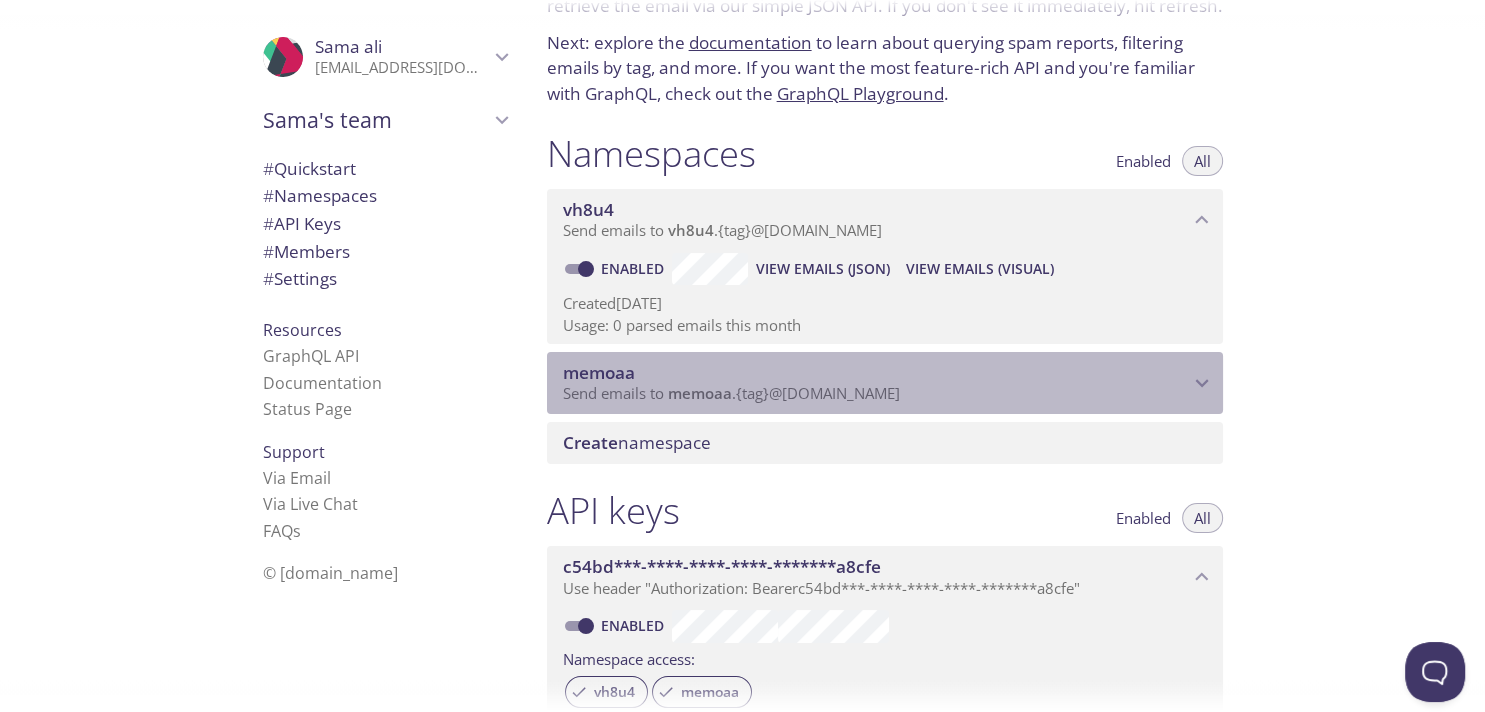 click on "memoaa" at bounding box center (700, 393) 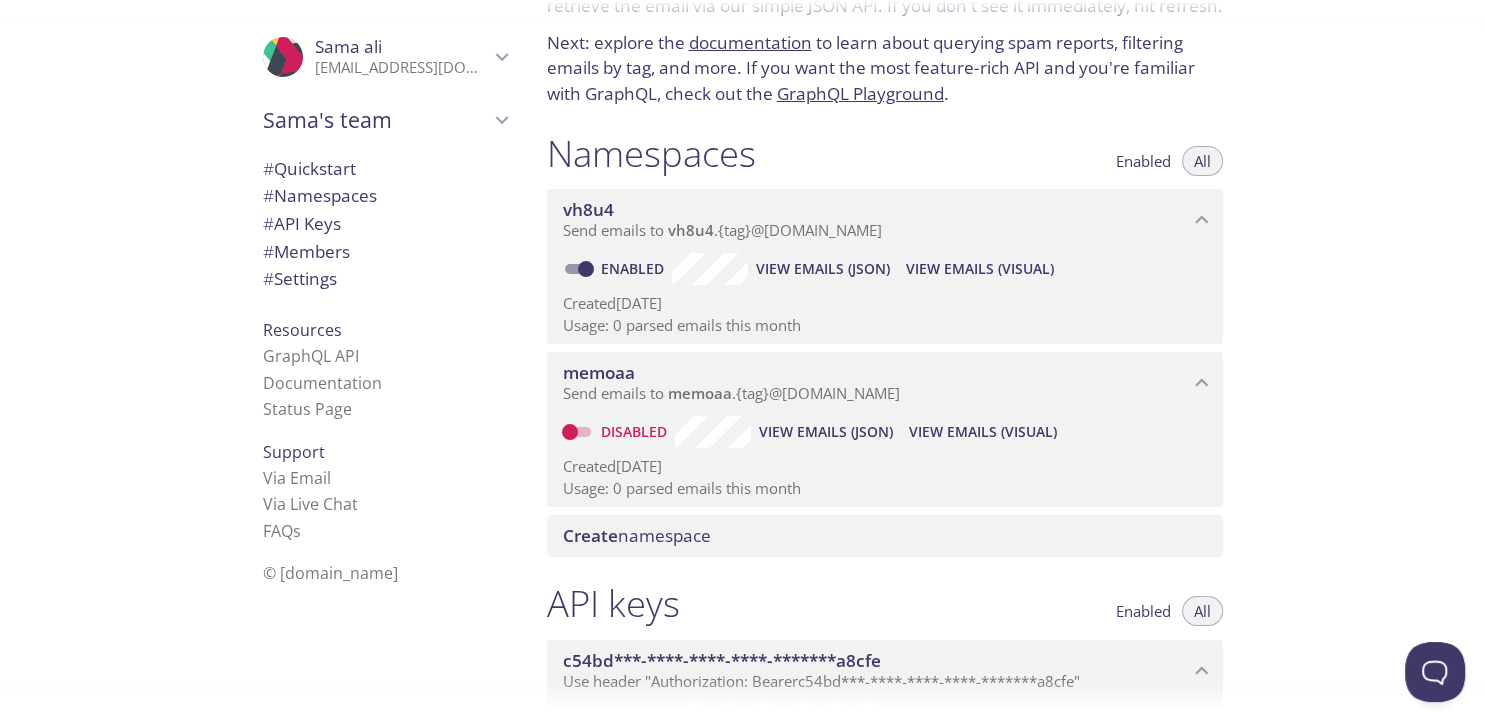 click on "Disabled" at bounding box center [636, 431] 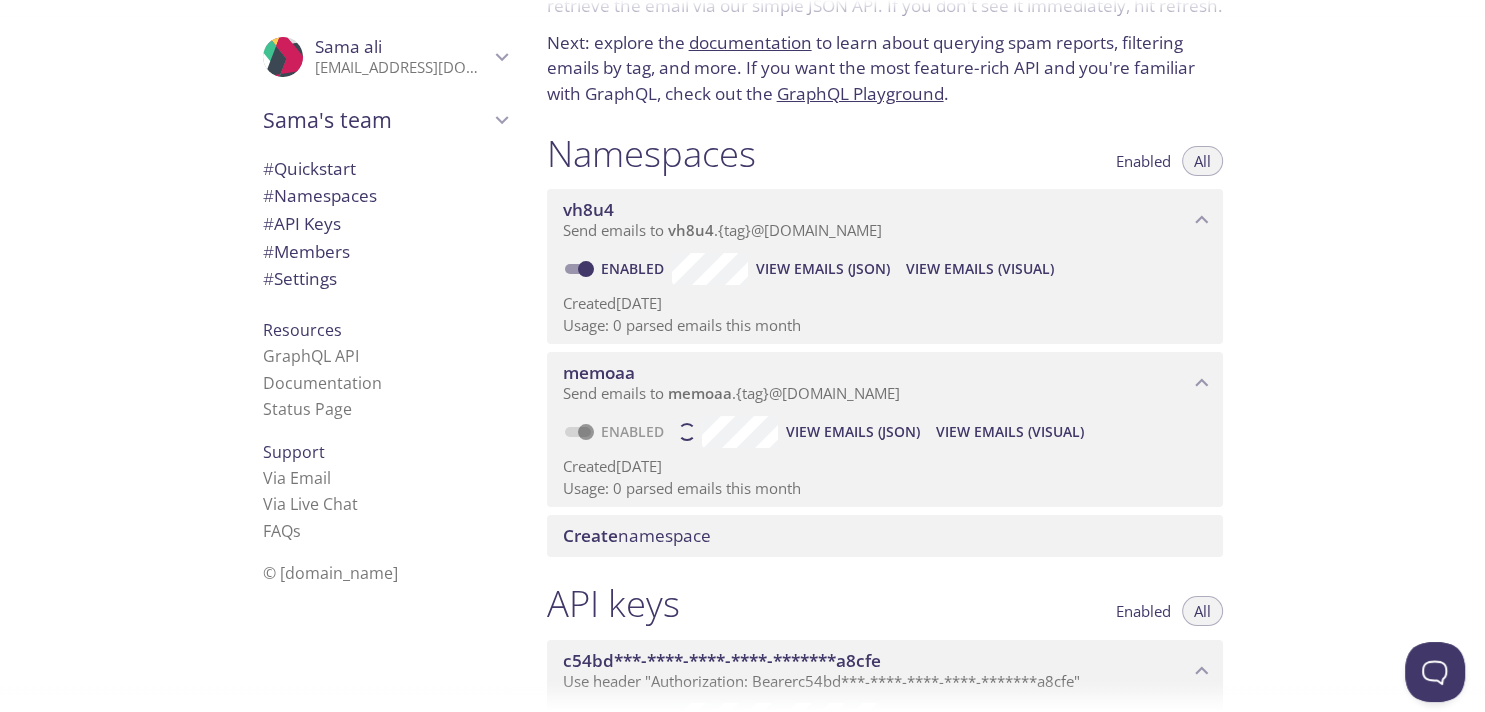 checkbox on "false" 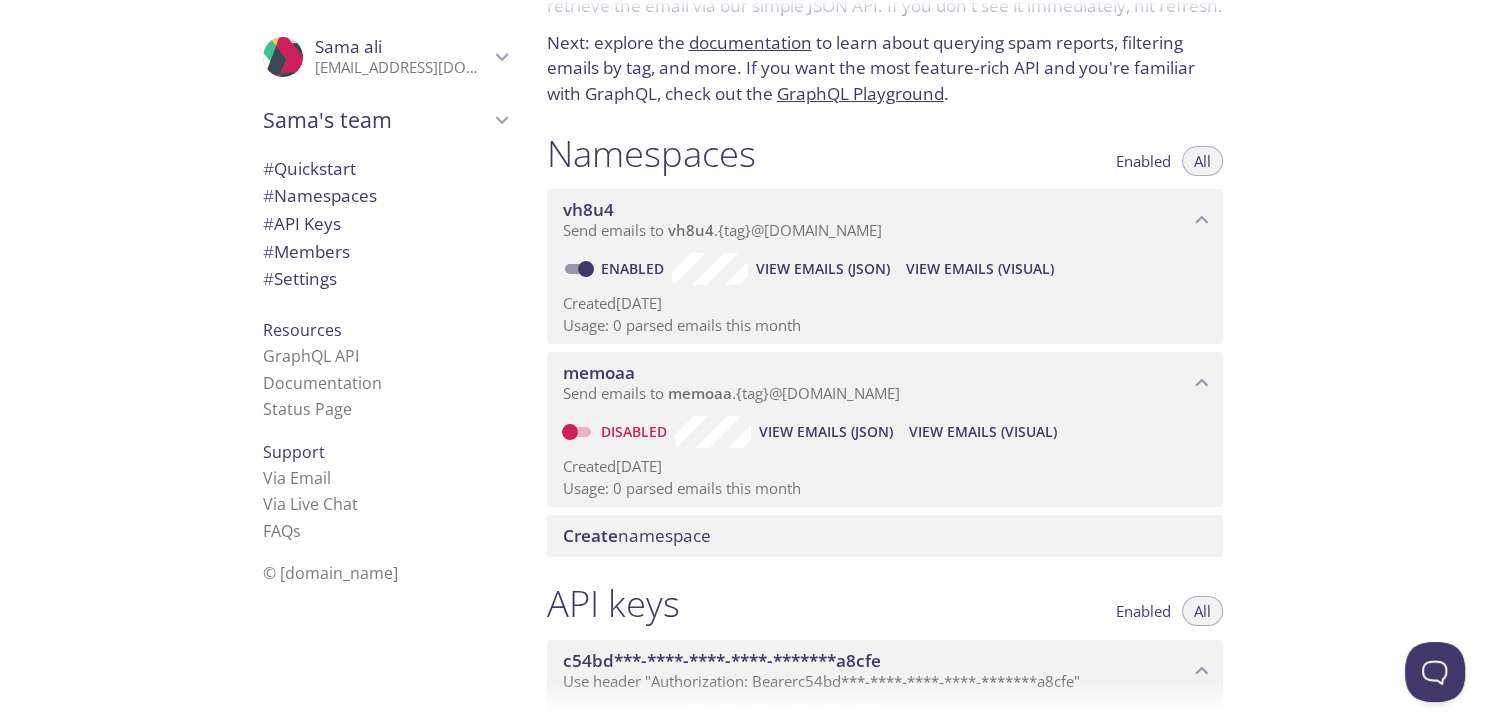 scroll, scrollTop: 0, scrollLeft: 0, axis: both 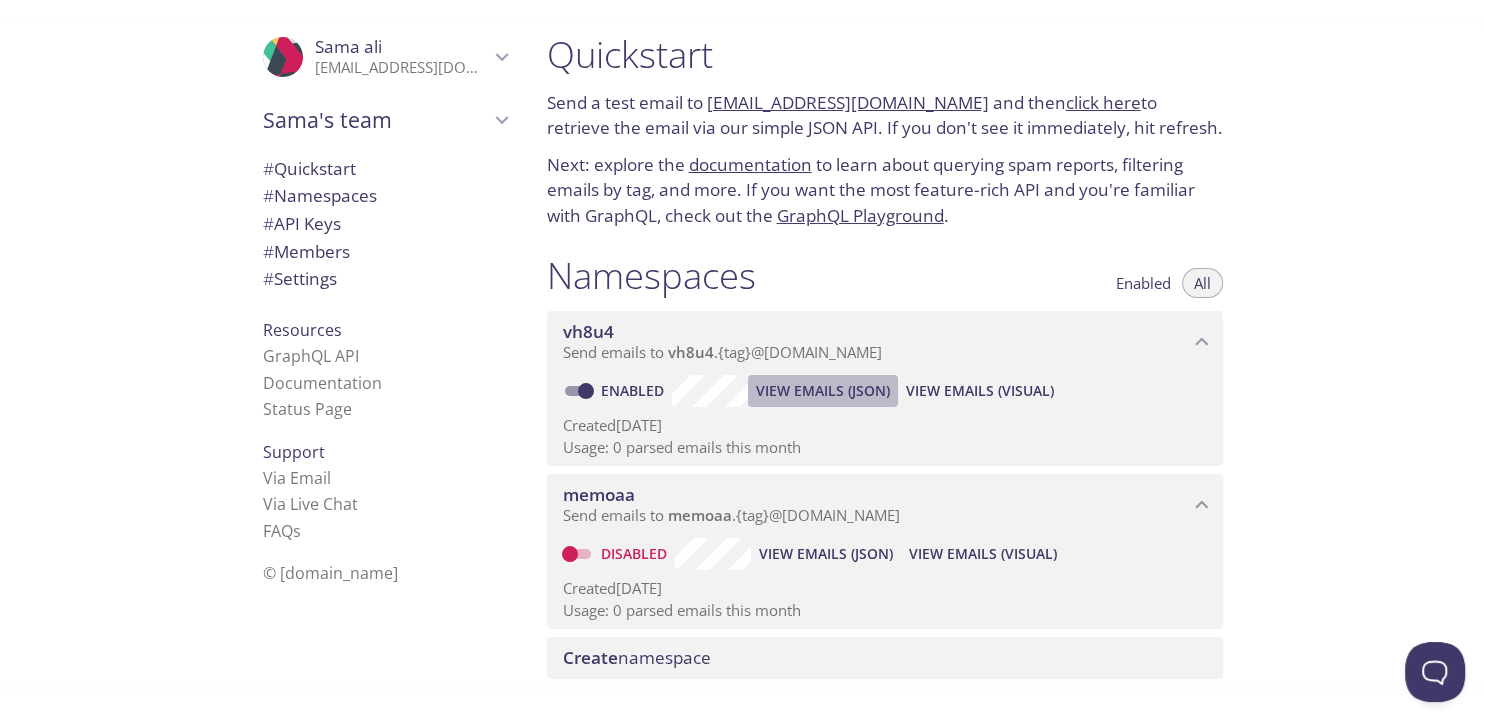 click on "View Emails (JSON)" at bounding box center [823, 391] 